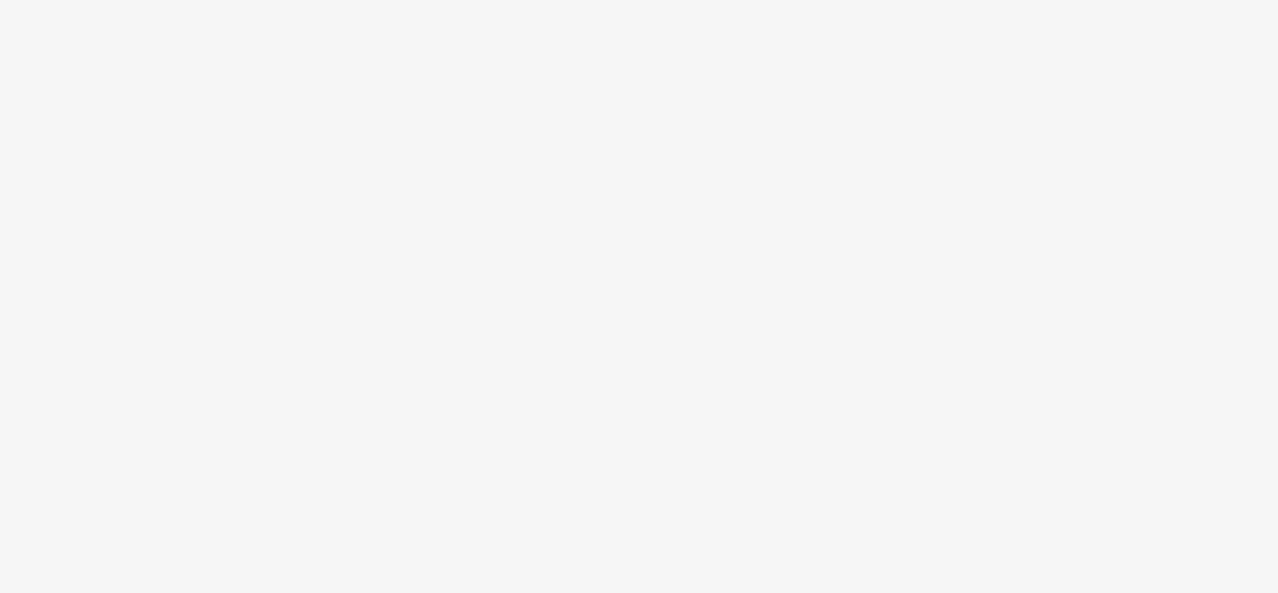 scroll, scrollTop: 0, scrollLeft: 0, axis: both 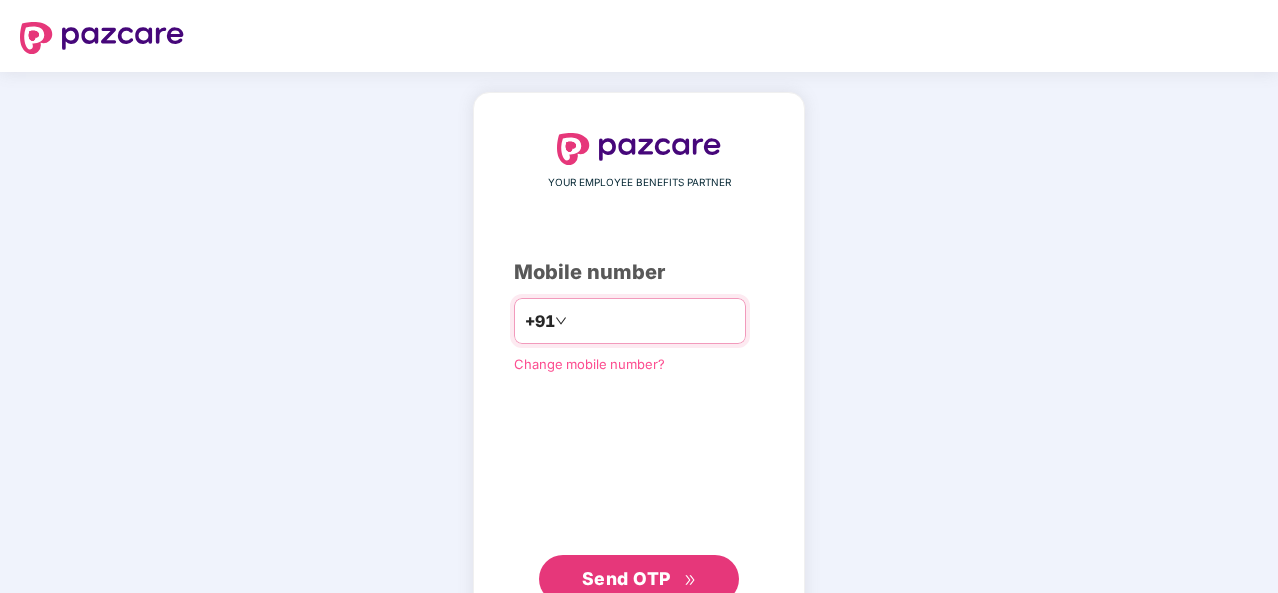 click at bounding box center (653, 321) 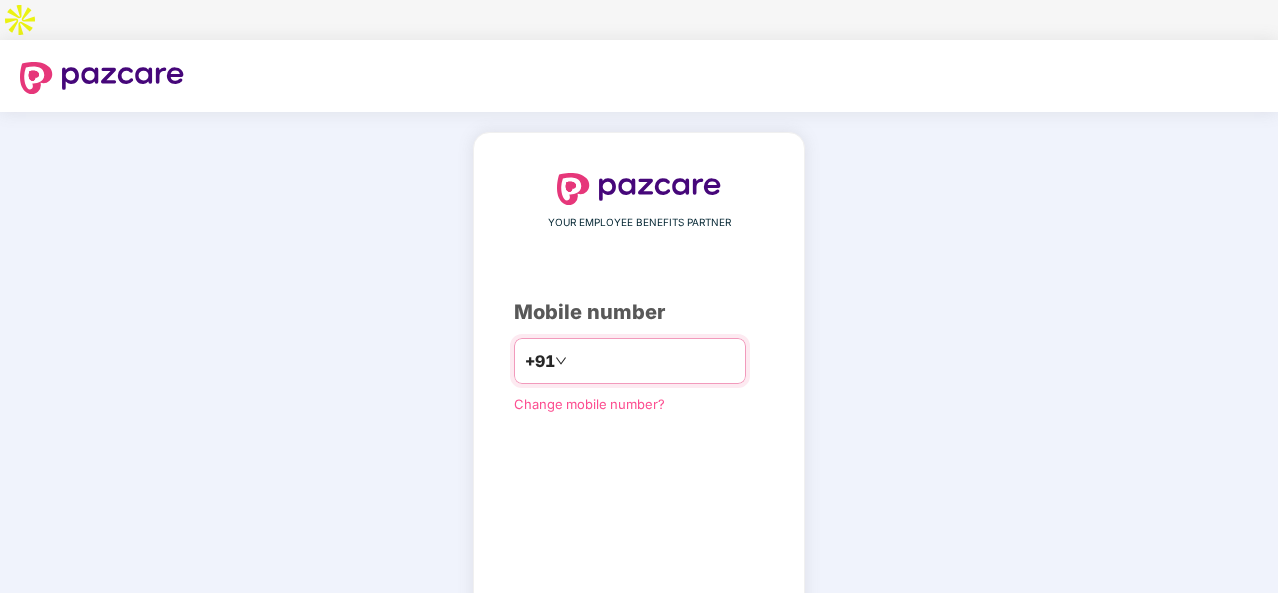 type on "**********" 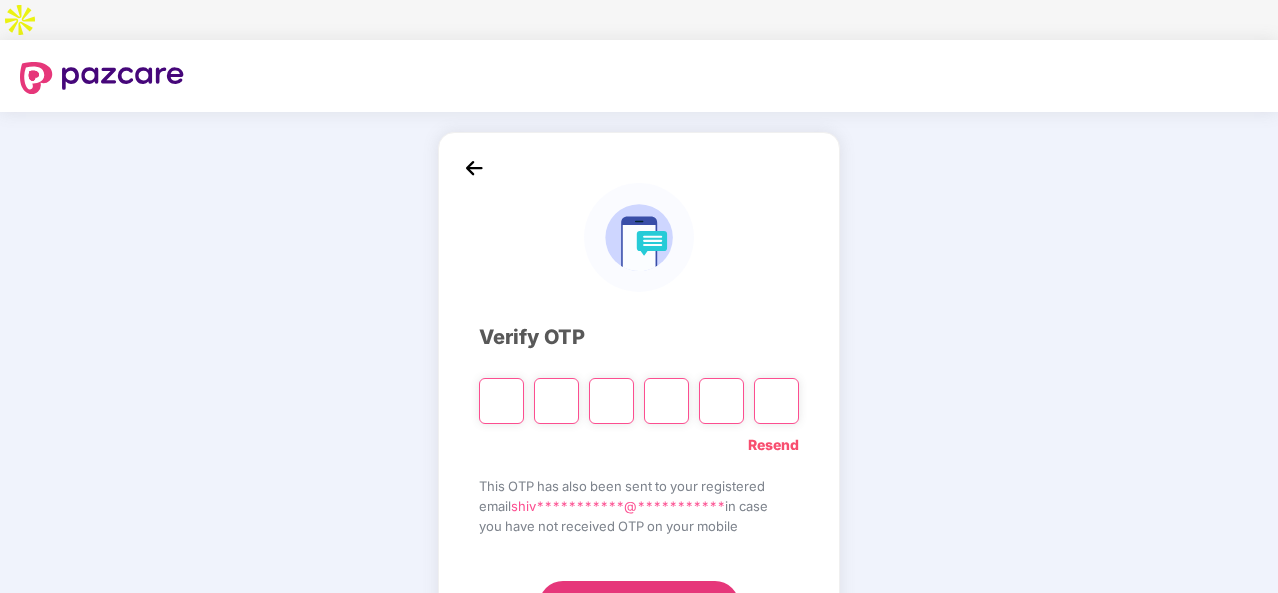 type on "*" 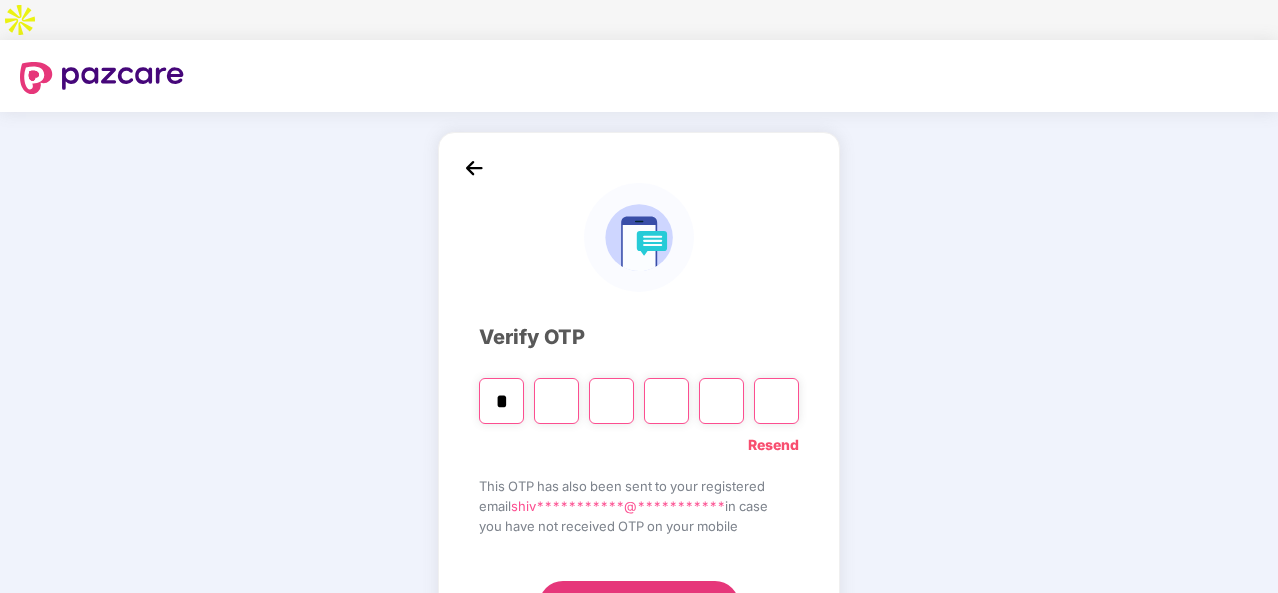 type on "*" 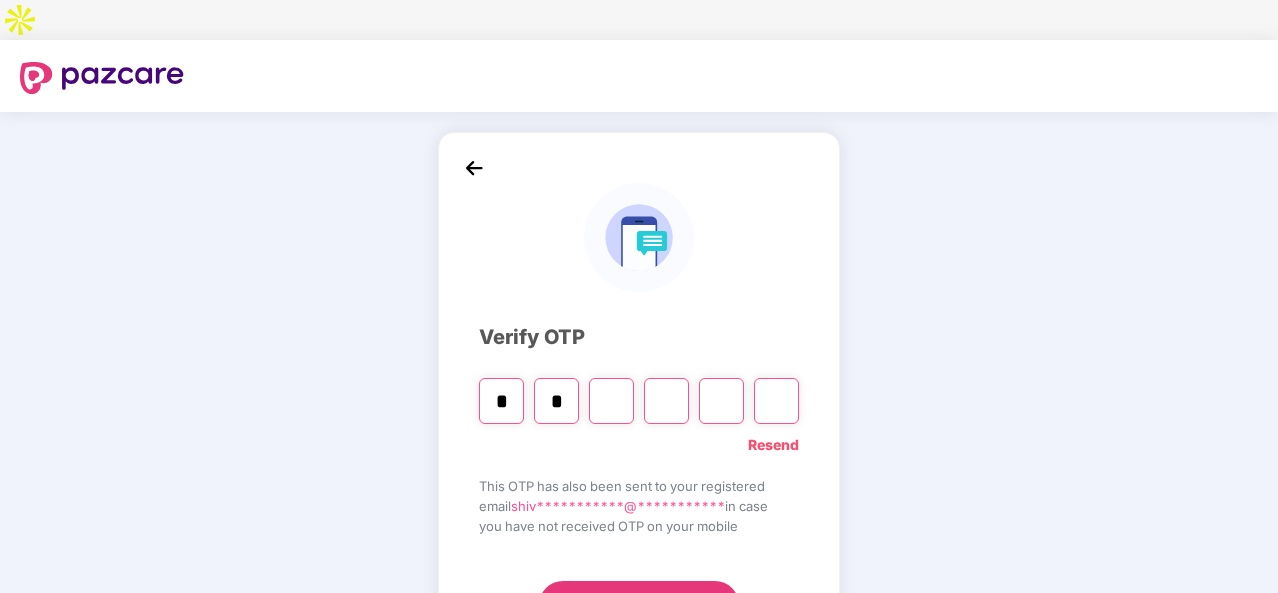 type on "*" 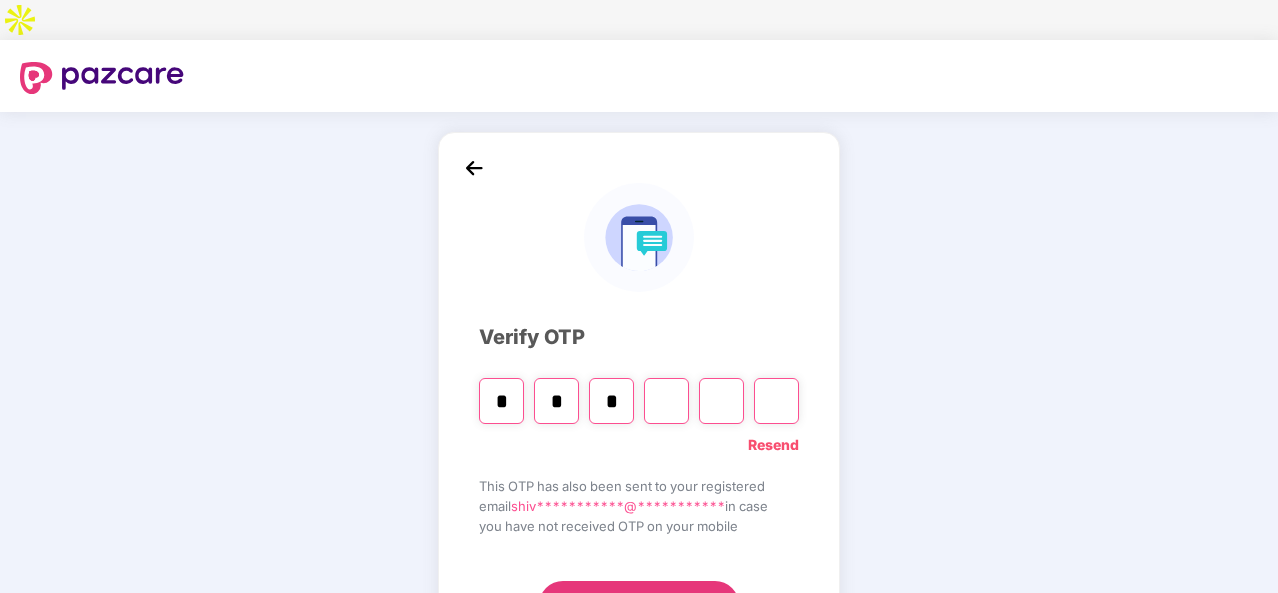 type on "*" 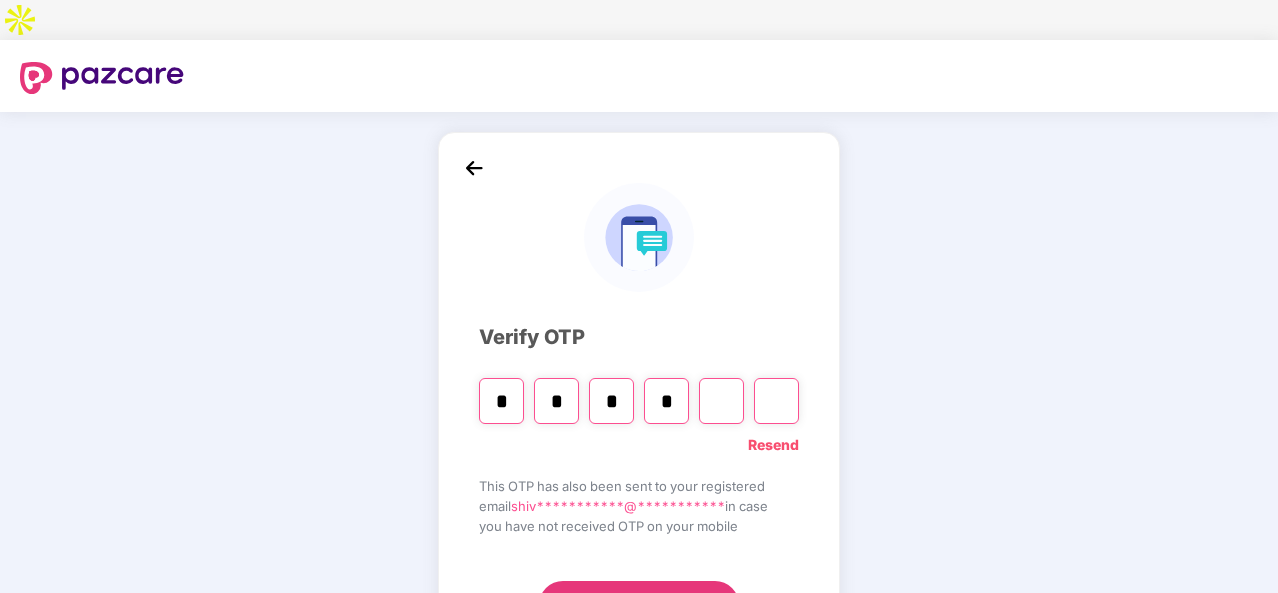 type on "*" 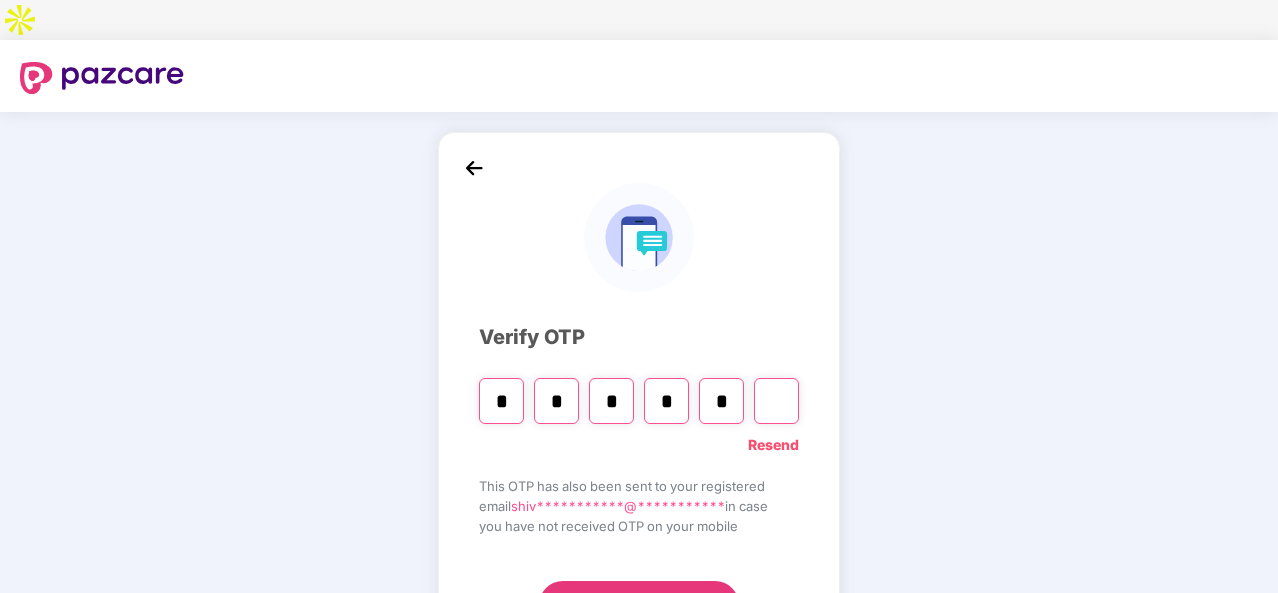 type on "*" 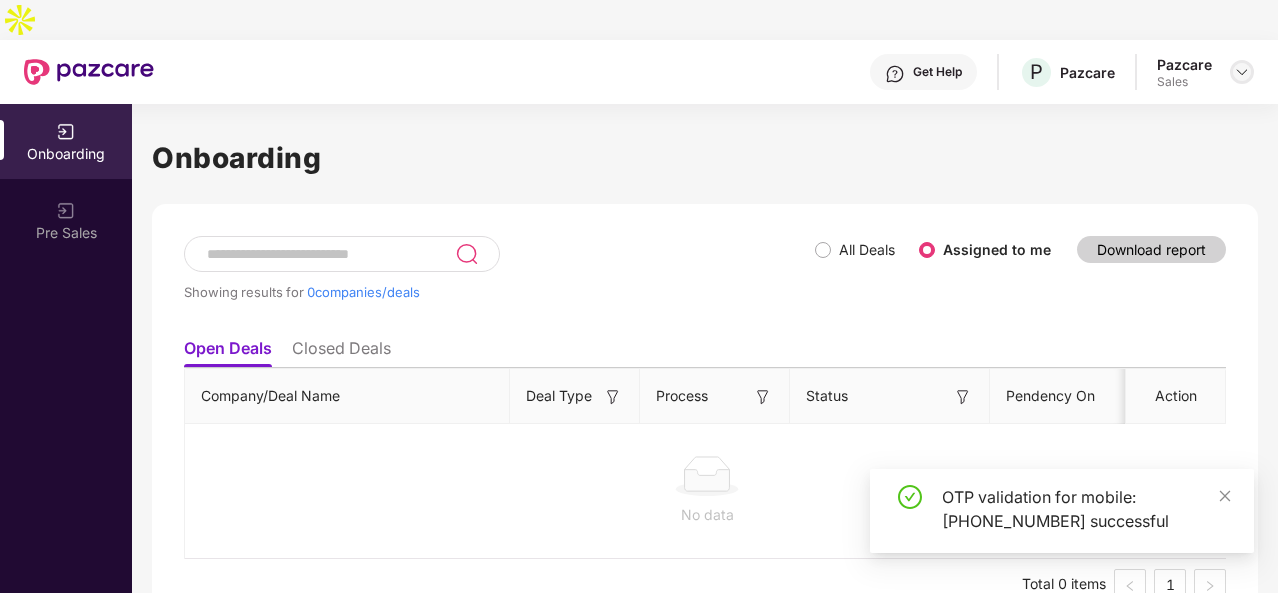 click at bounding box center [1242, 72] 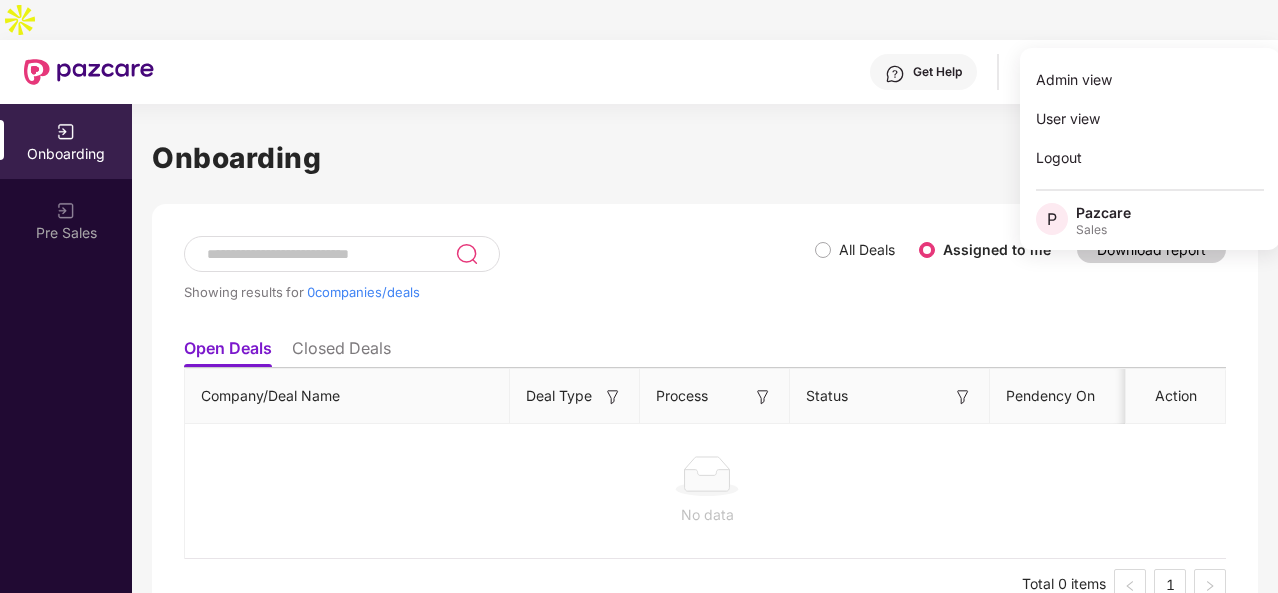 click at bounding box center (1242, 72) 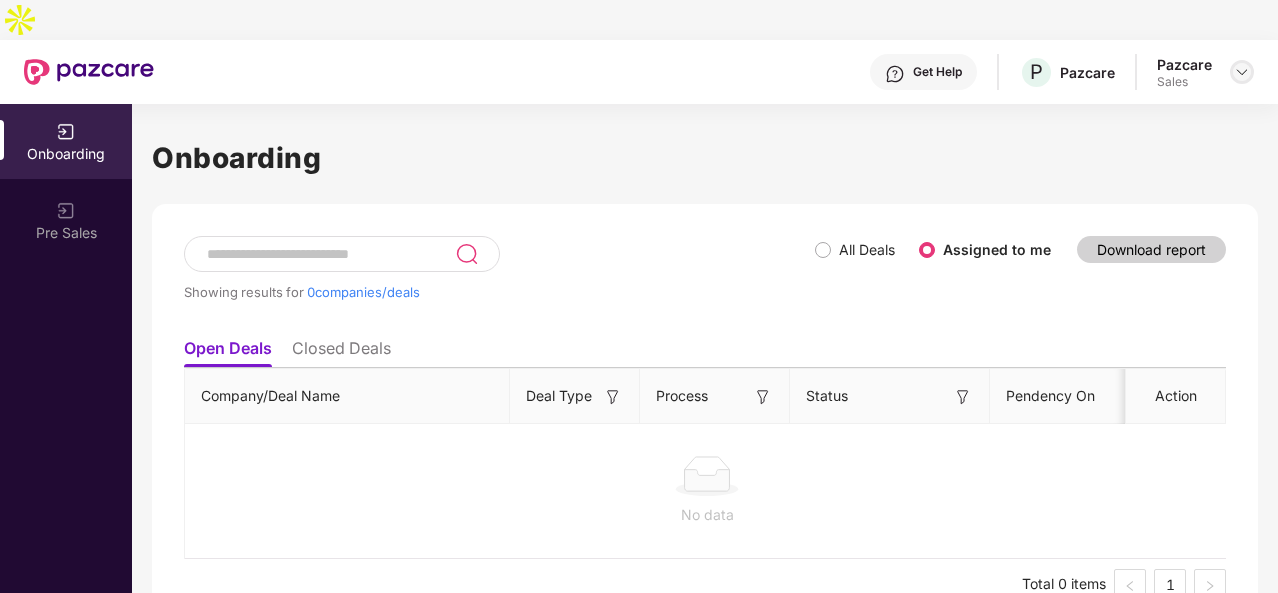 click at bounding box center [1242, 72] 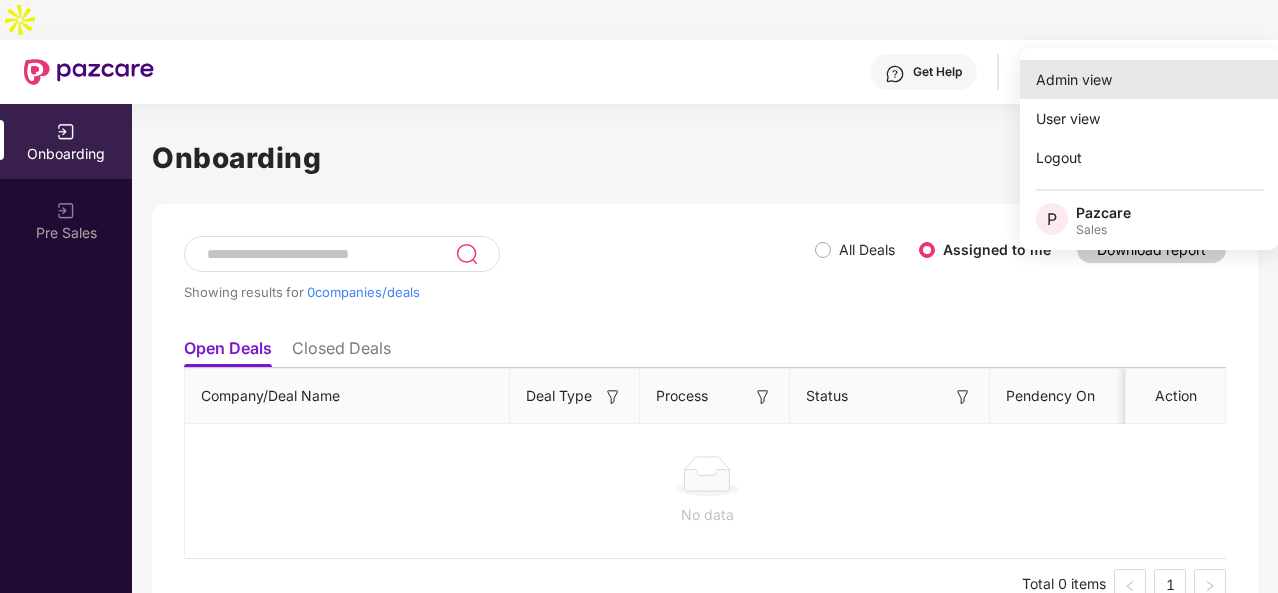 click on "Admin view" at bounding box center (1150, 79) 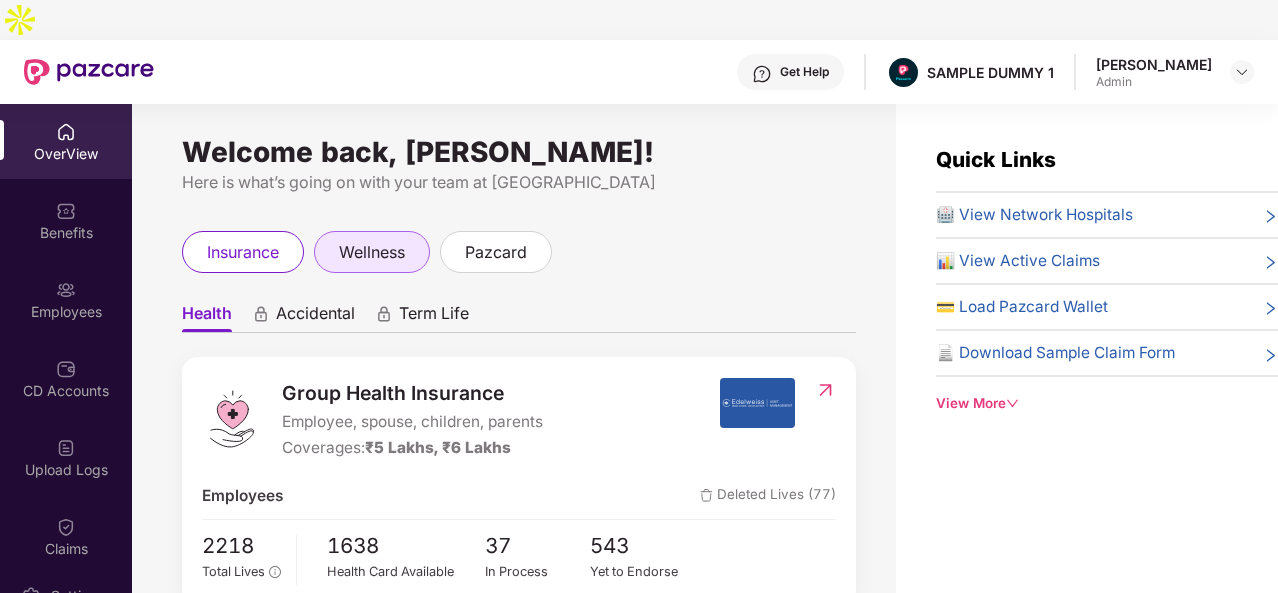 click on "wellness" at bounding box center (372, 252) 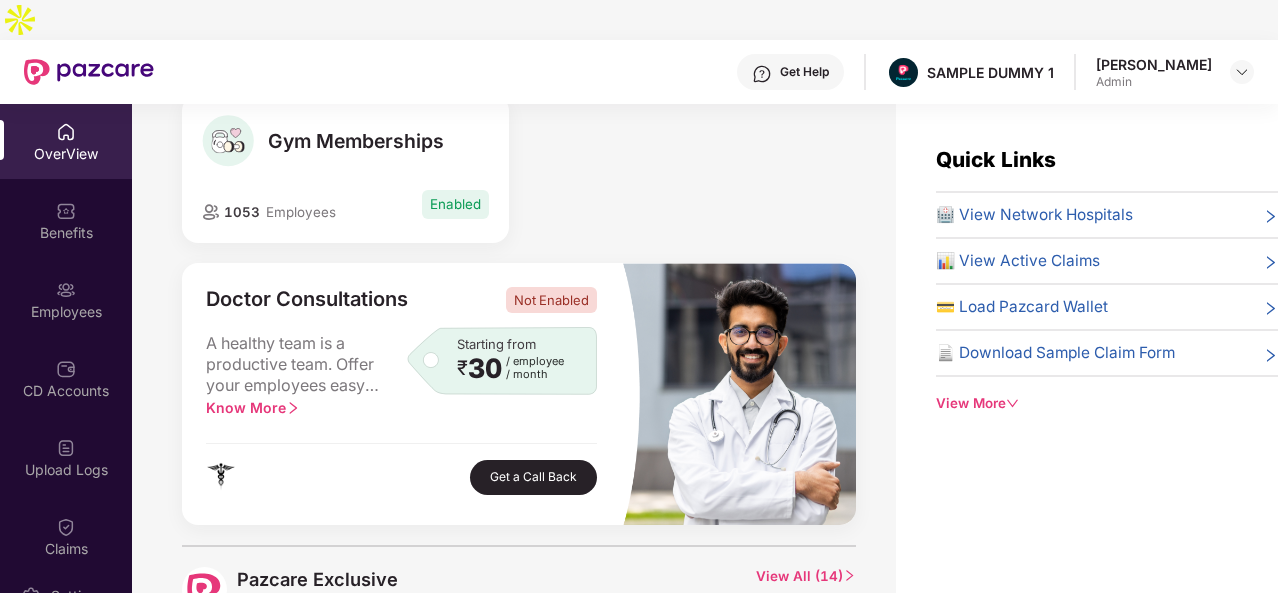 scroll, scrollTop: 484, scrollLeft: 0, axis: vertical 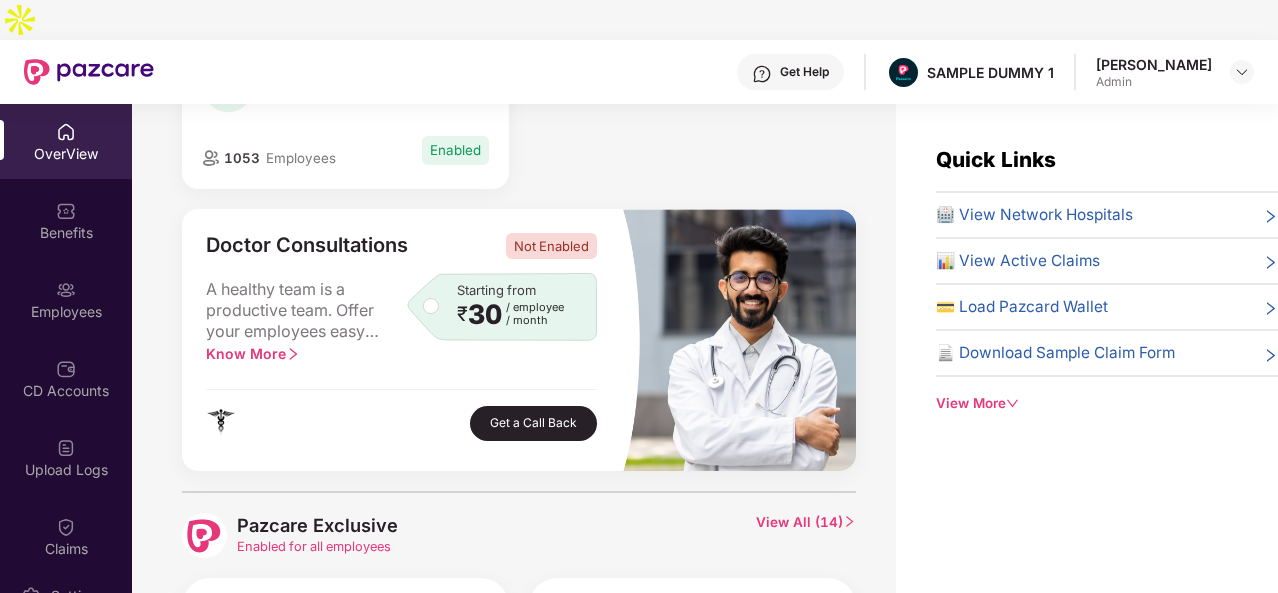 click on "View All ( 14 )" at bounding box center [806, 535] 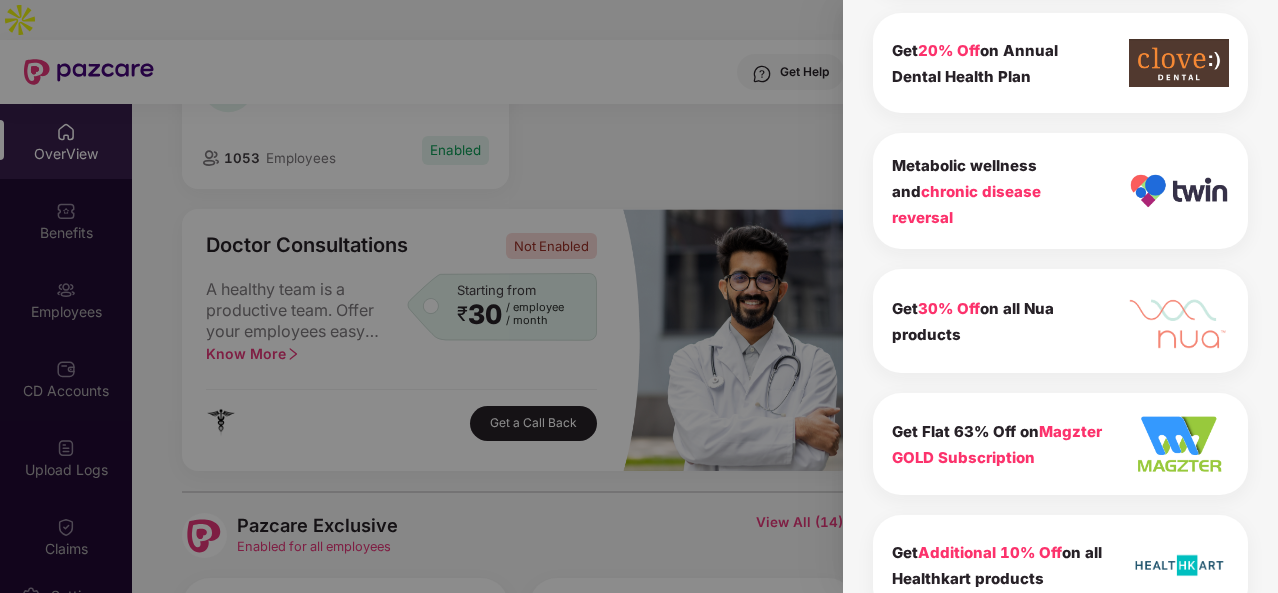 scroll, scrollTop: 1316, scrollLeft: 0, axis: vertical 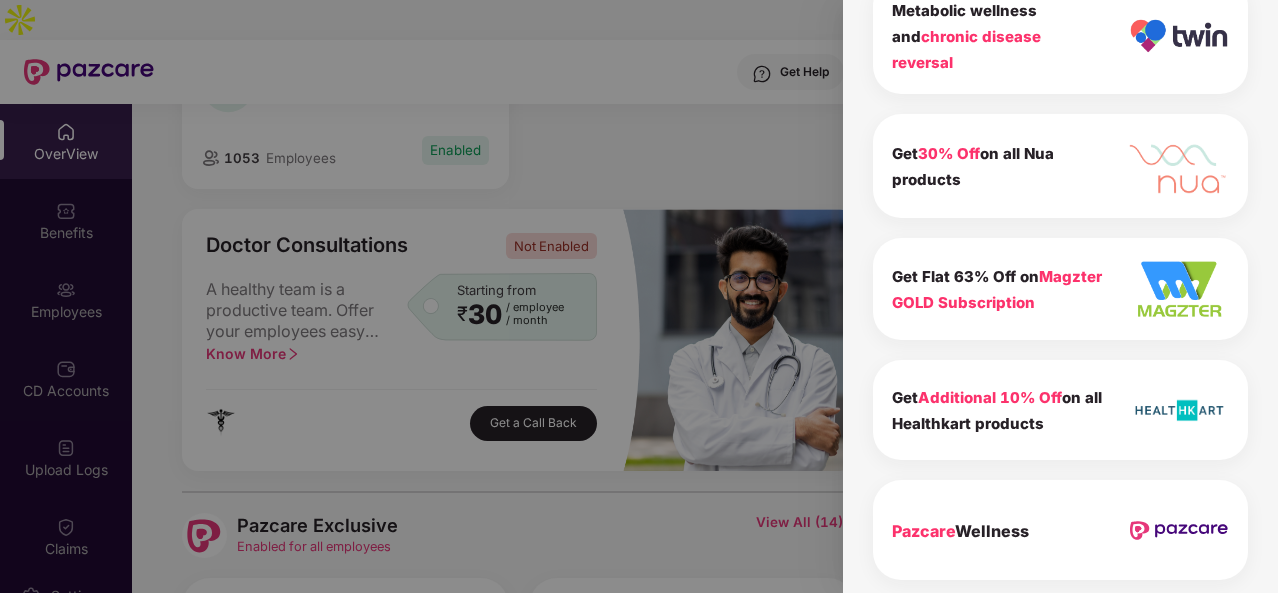 click at bounding box center [639, 296] 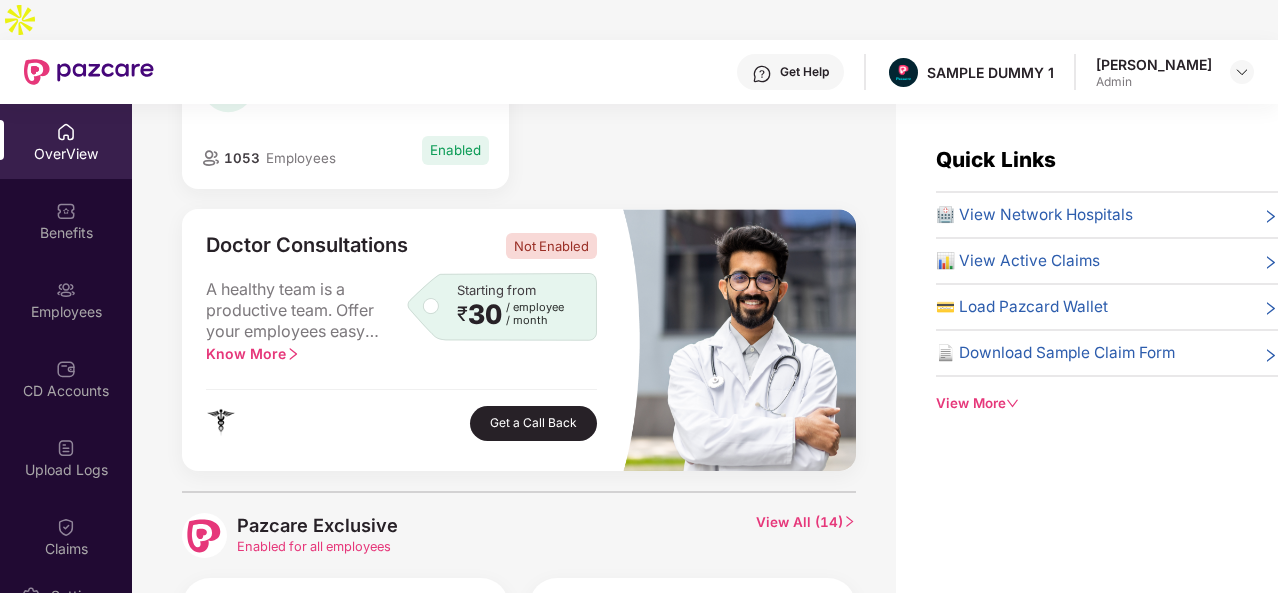 scroll, scrollTop: 0, scrollLeft: 0, axis: both 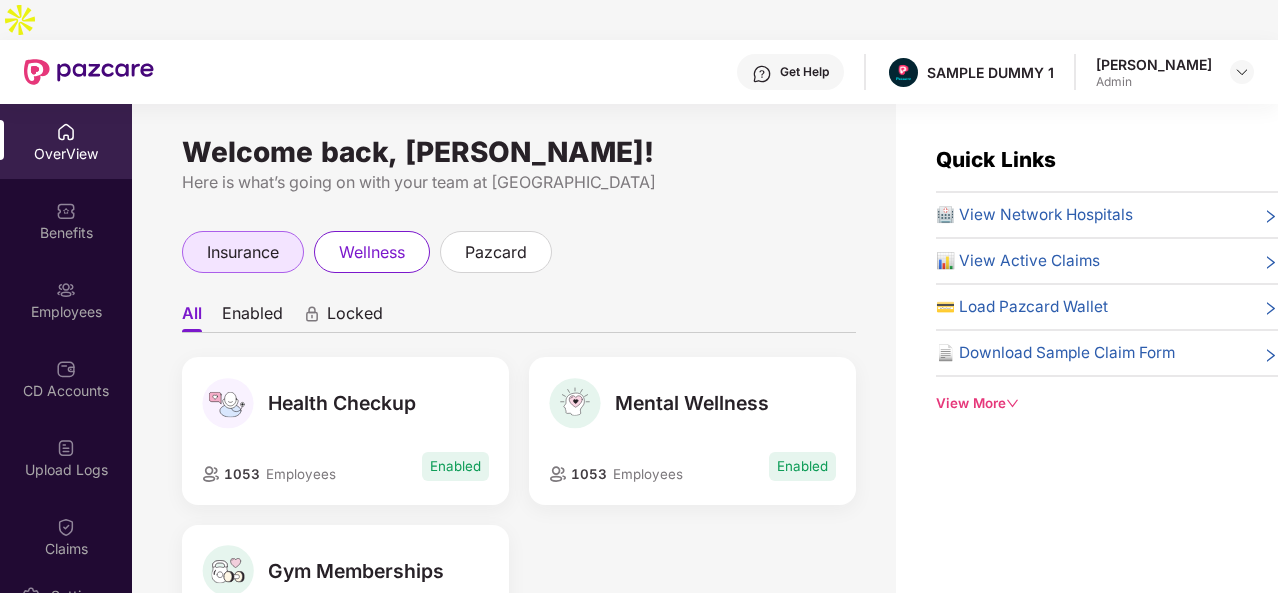 click on "insurance" at bounding box center [243, 252] 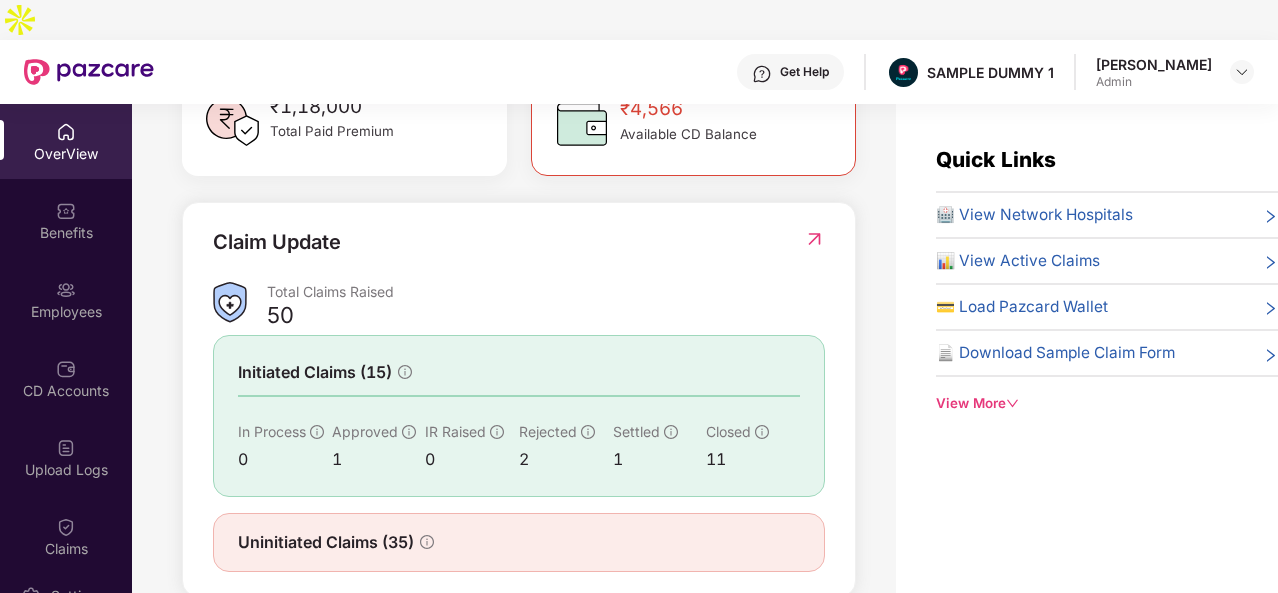 scroll, scrollTop: 394, scrollLeft: 0, axis: vertical 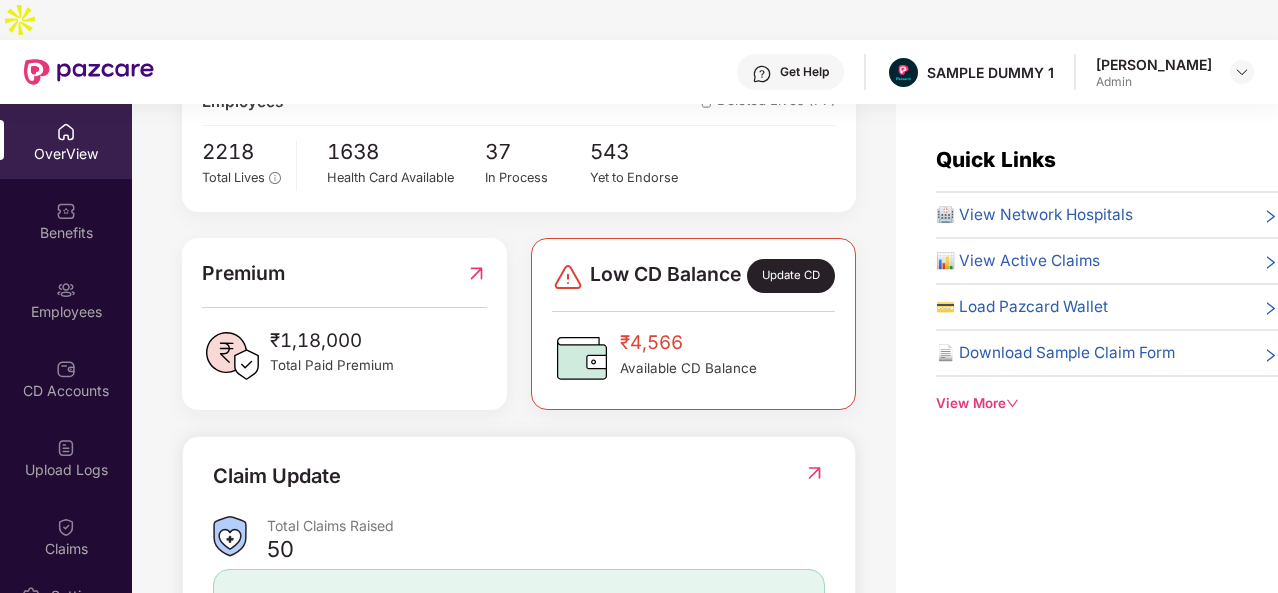 click 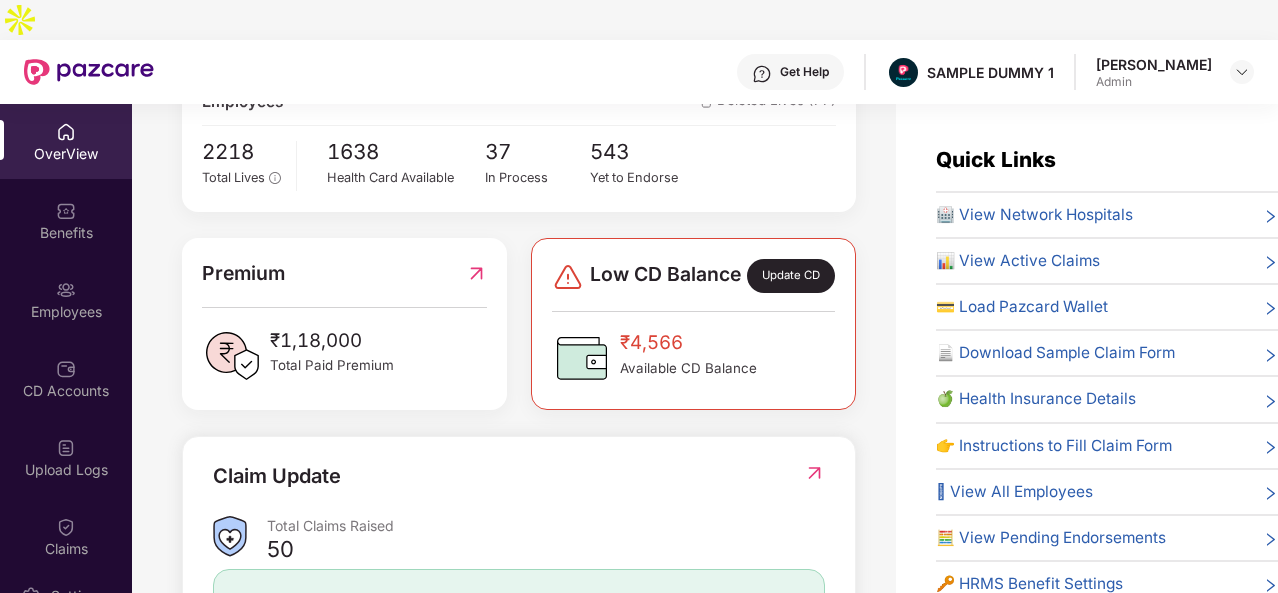 scroll, scrollTop: 32, scrollLeft: 0, axis: vertical 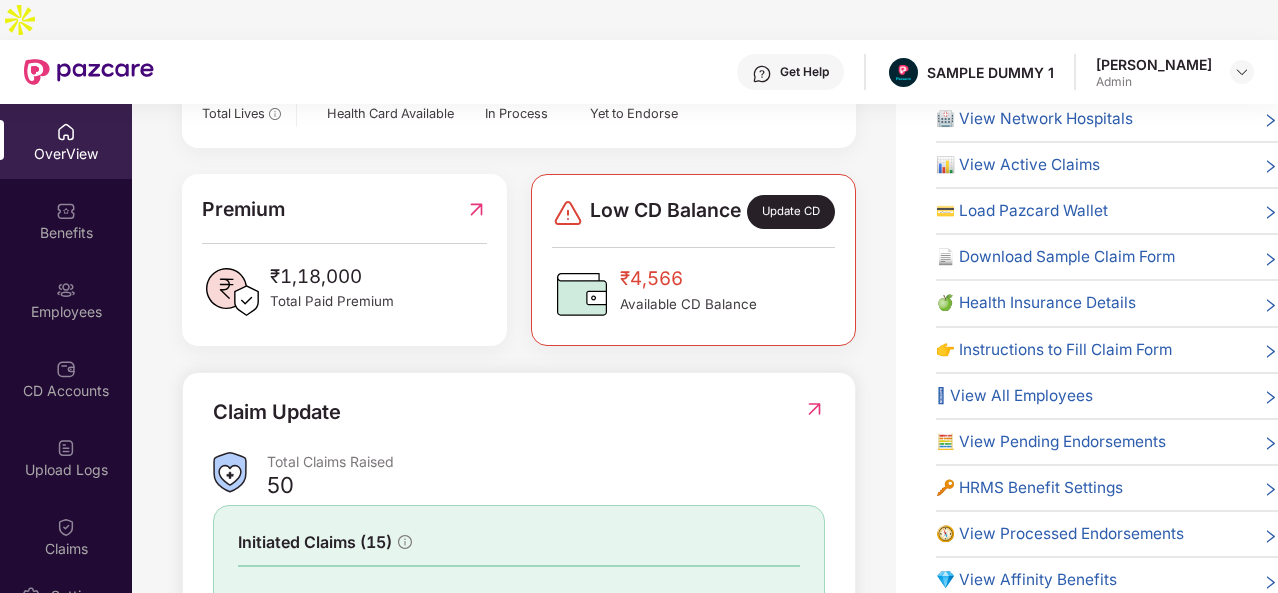 click on "🏥 View Network Hospitals 📊 View Active Claims 💳 Load Pazcard Wallet 📄 Download Sample Claim Form 🍏 Health Insurance Details 👉 Instructions to Fill Claim Form 🪪 View All Employees 🧮 View Pending Endorsements 🔑 HRMS Benefit Settings 🧭 View Processed Endorsements 💎 View Affinity Benefits" at bounding box center [1107, 356] 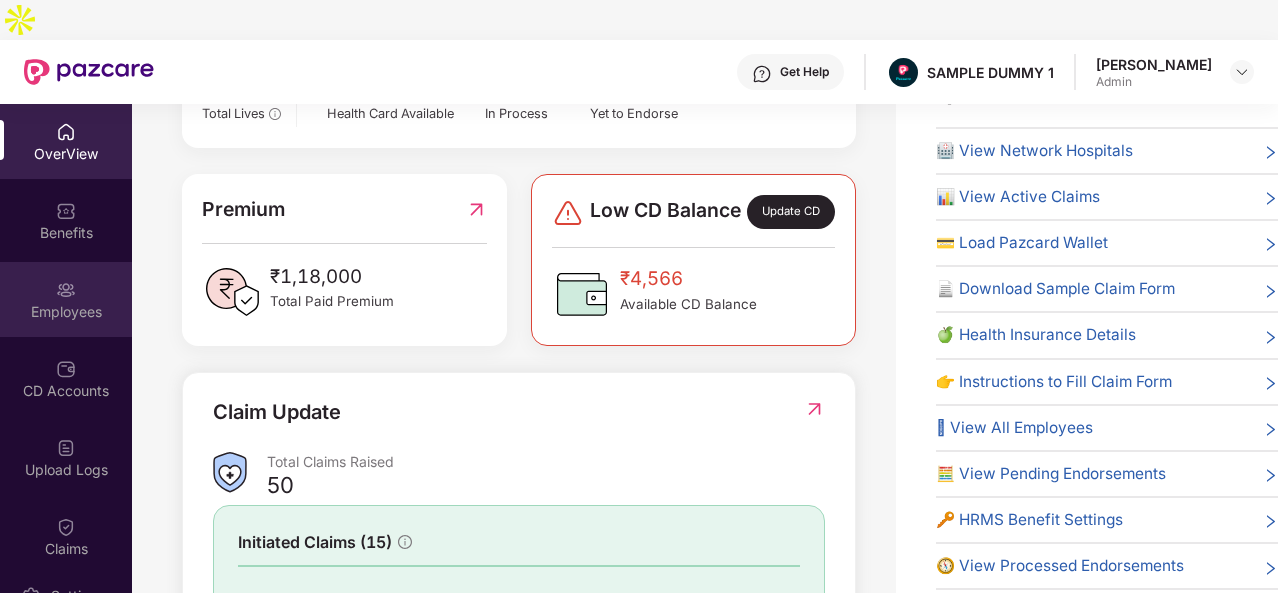 click on "Employees" at bounding box center [66, 299] 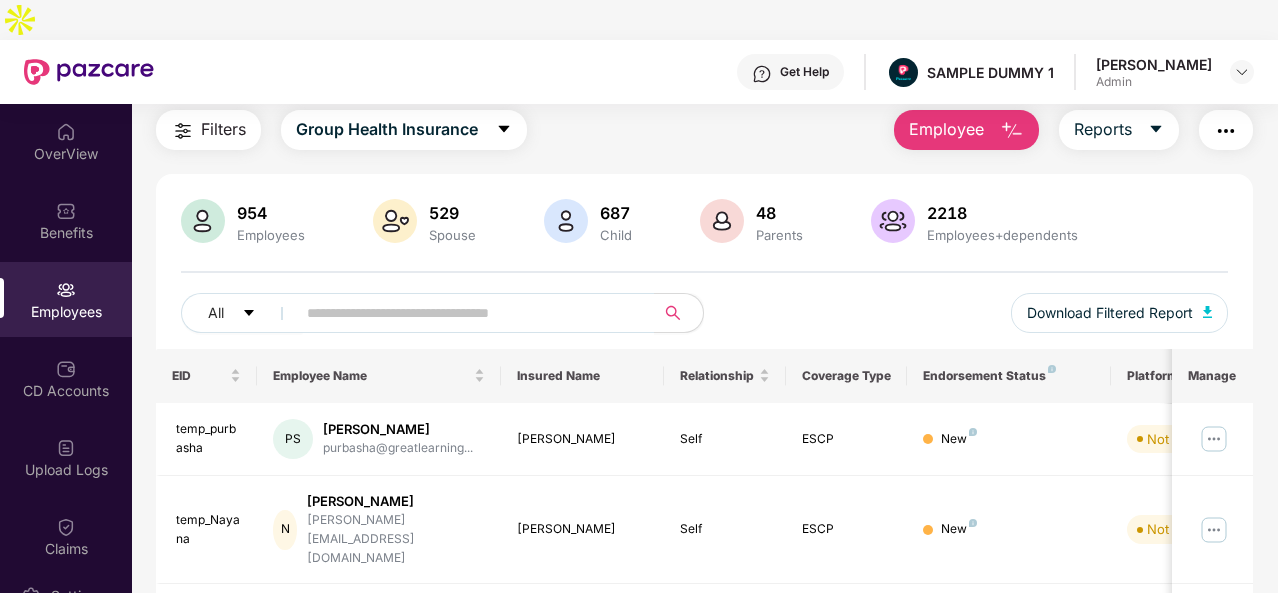 scroll, scrollTop: 0, scrollLeft: 0, axis: both 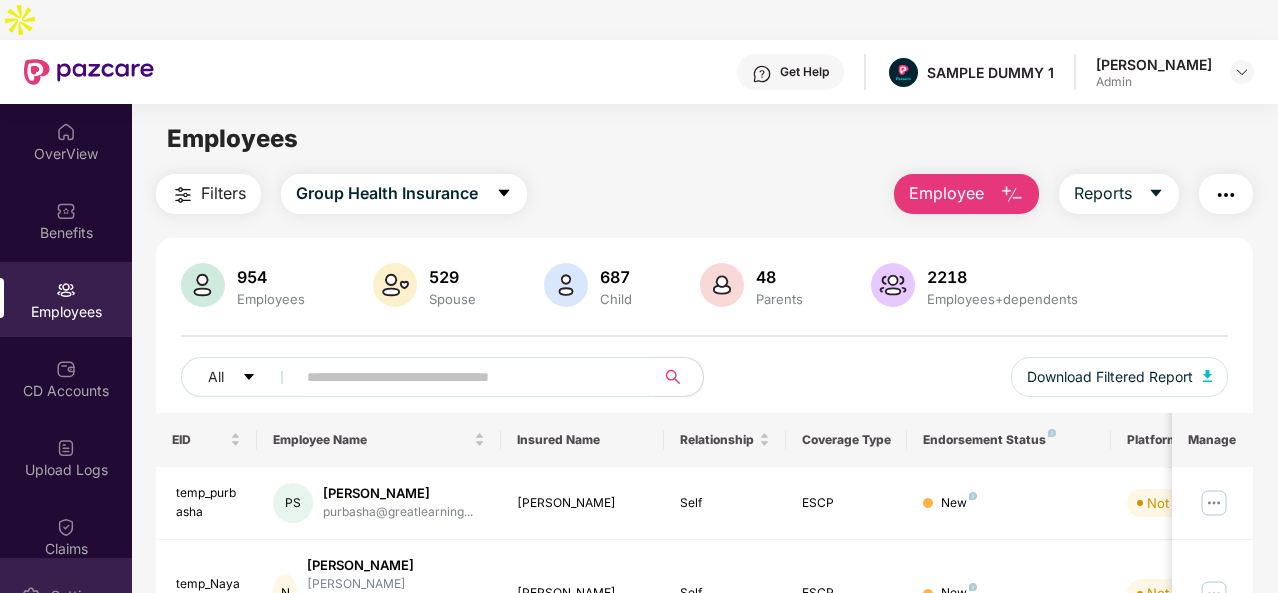 click on "Settings" at bounding box center [78, 596] 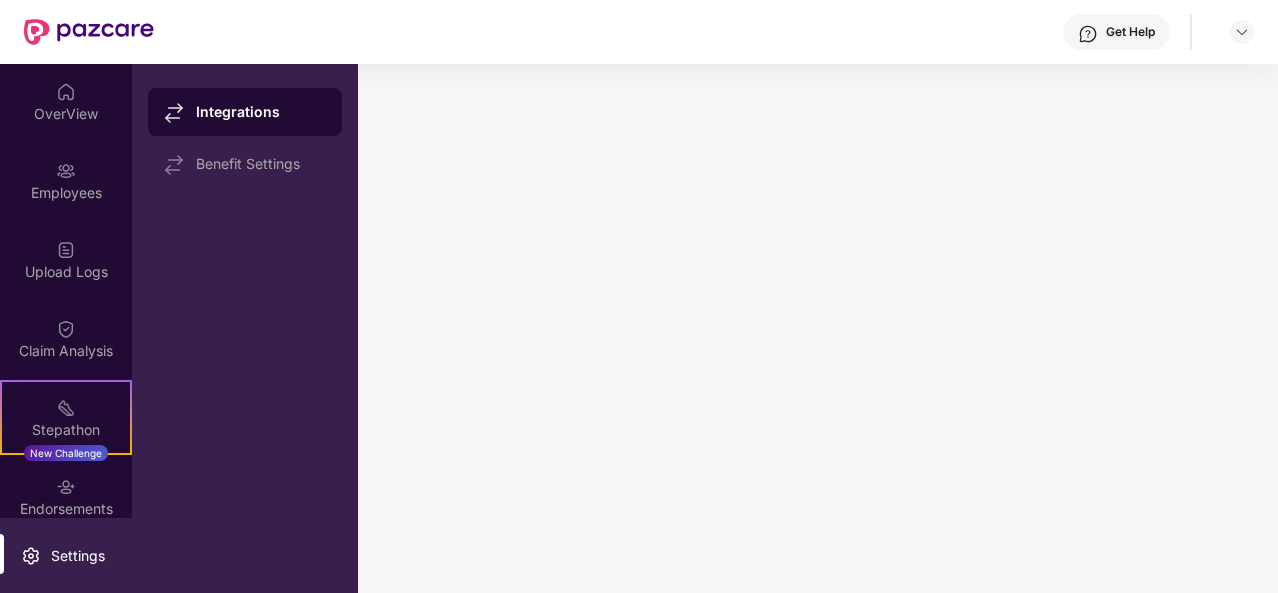 scroll, scrollTop: 0, scrollLeft: 0, axis: both 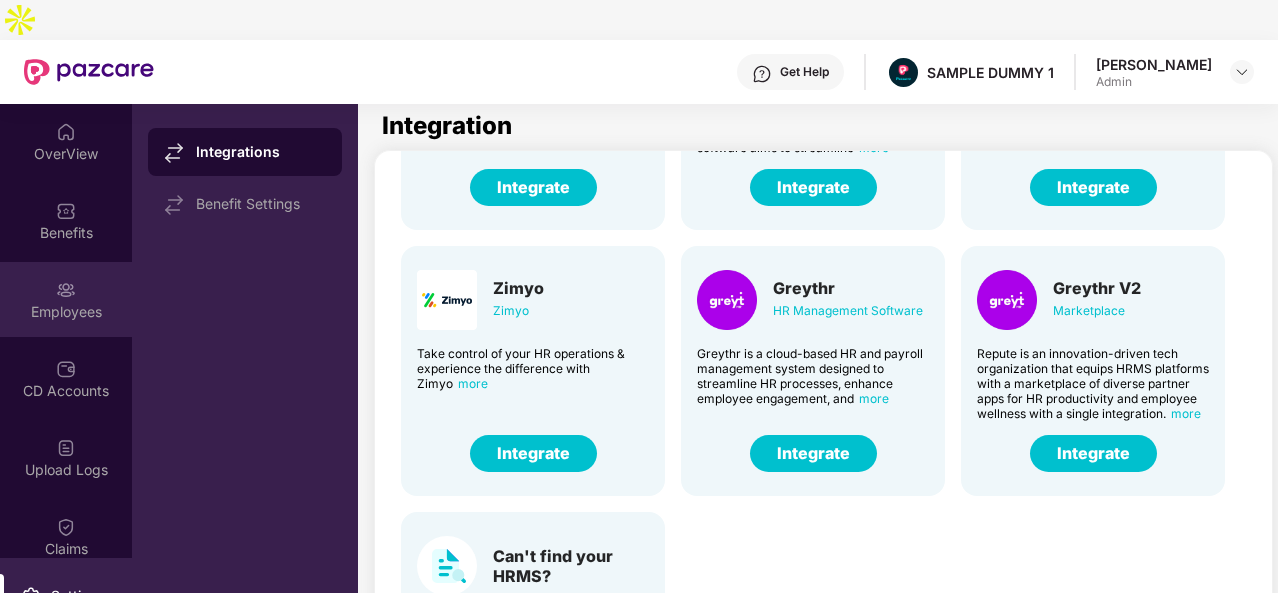 click on "Employees" at bounding box center (66, 312) 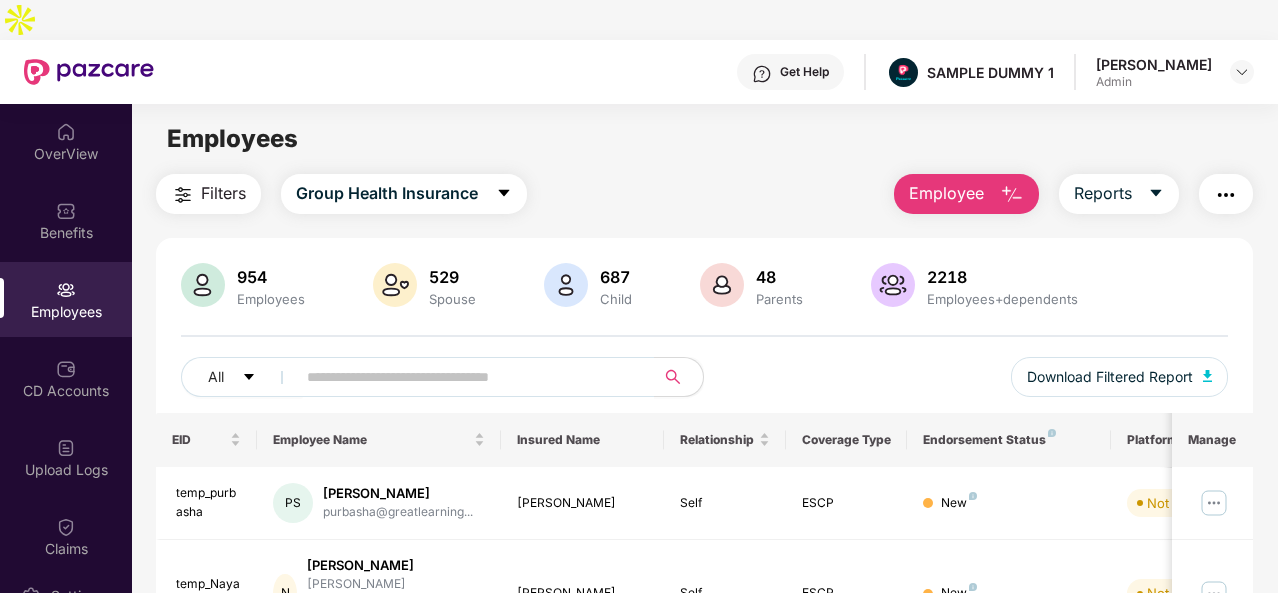 click on "Employee" at bounding box center (966, 194) 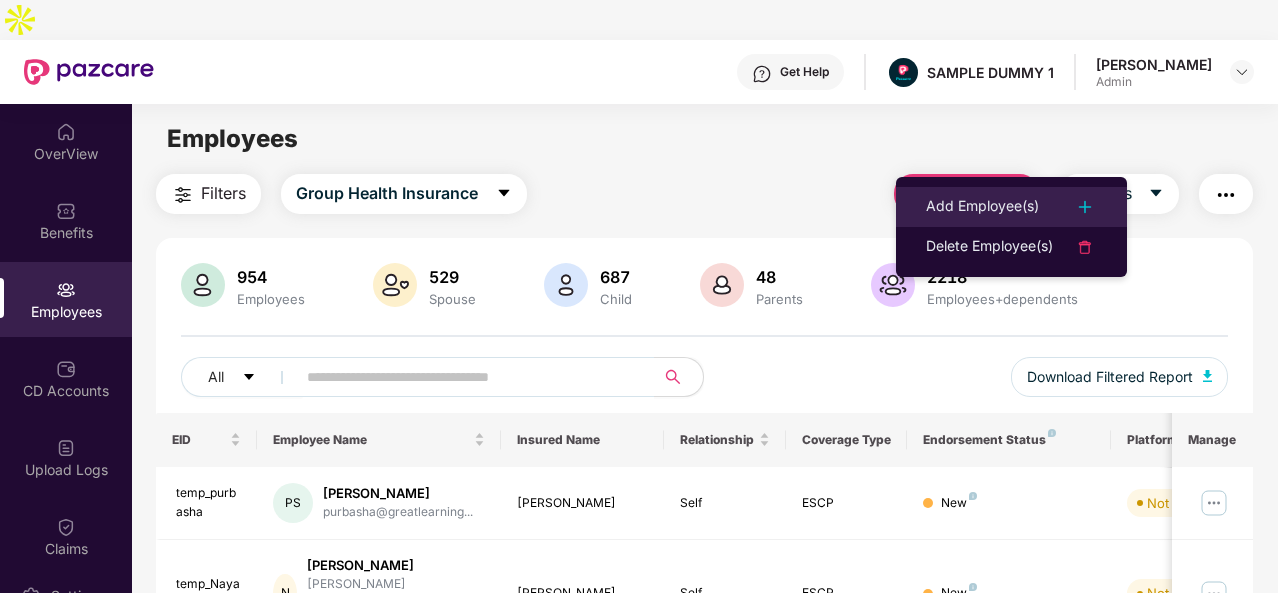 click on "Add Employee(s)" at bounding box center (982, 207) 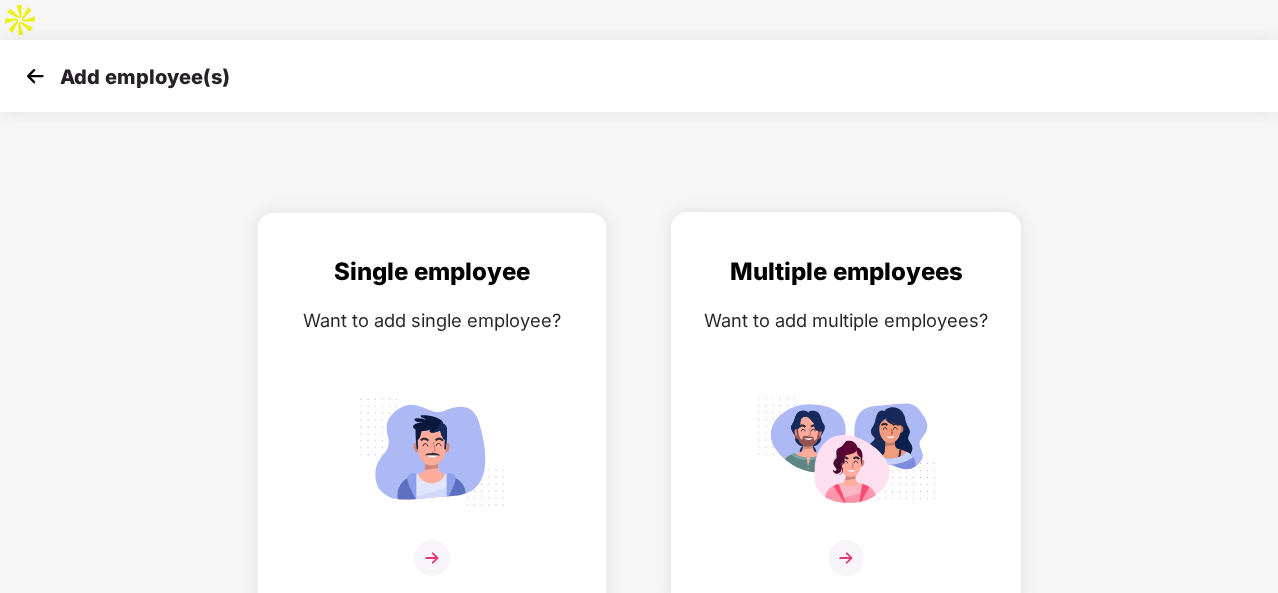 click at bounding box center (846, 558) 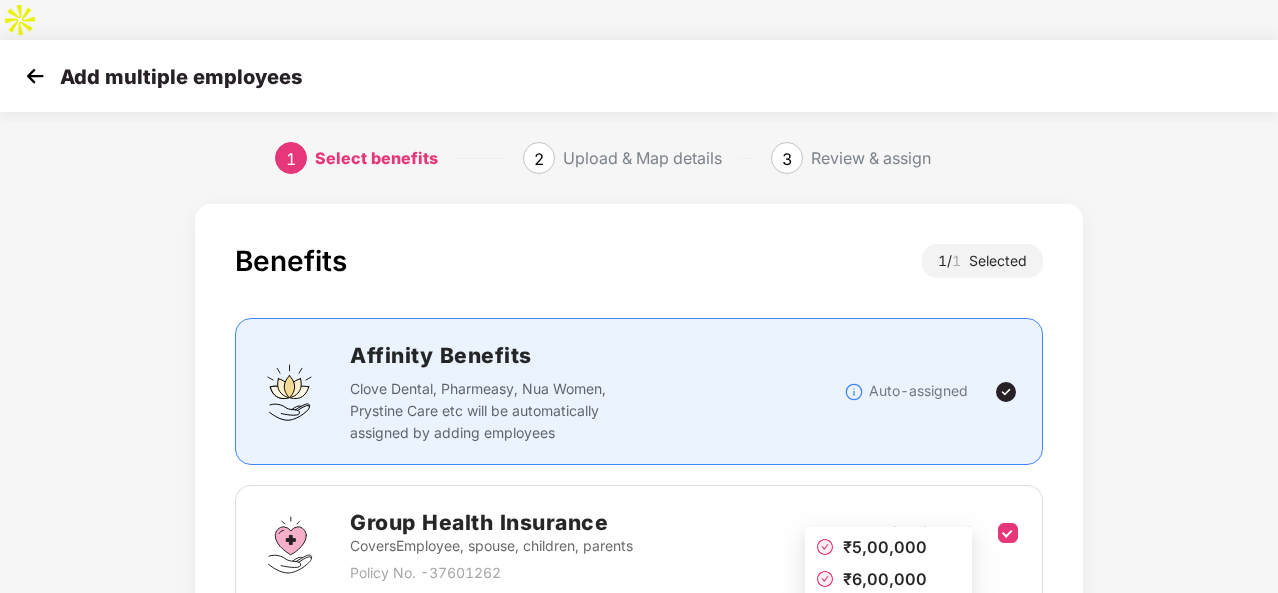 scroll, scrollTop: 211, scrollLeft: 0, axis: vertical 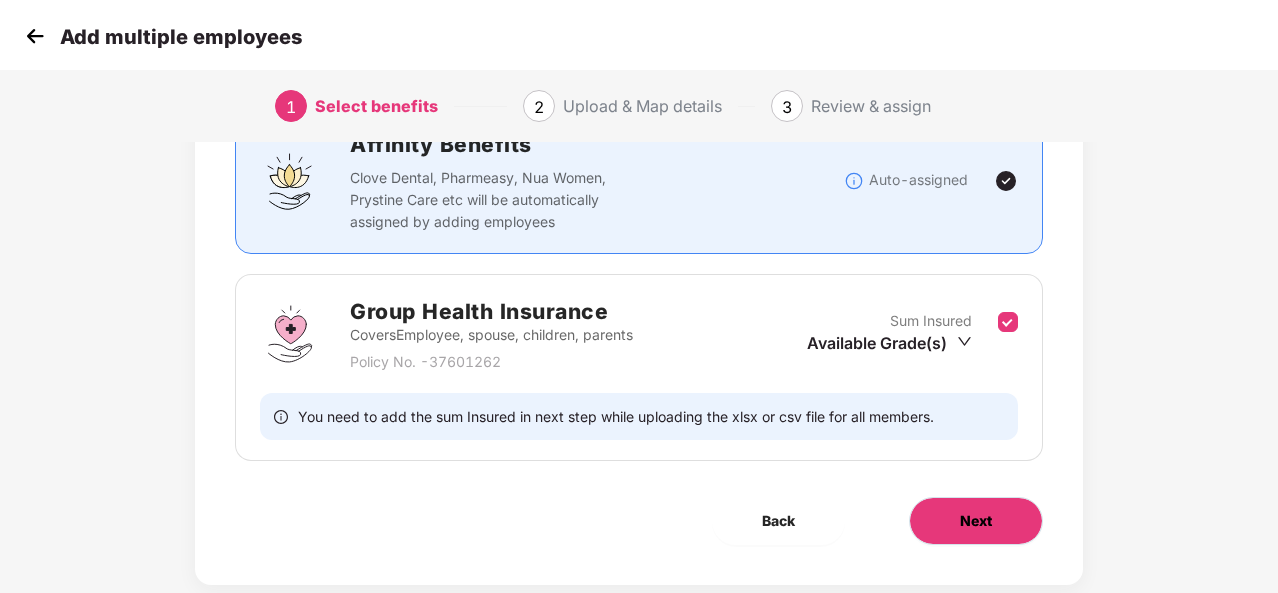 click on "Next" at bounding box center [976, 521] 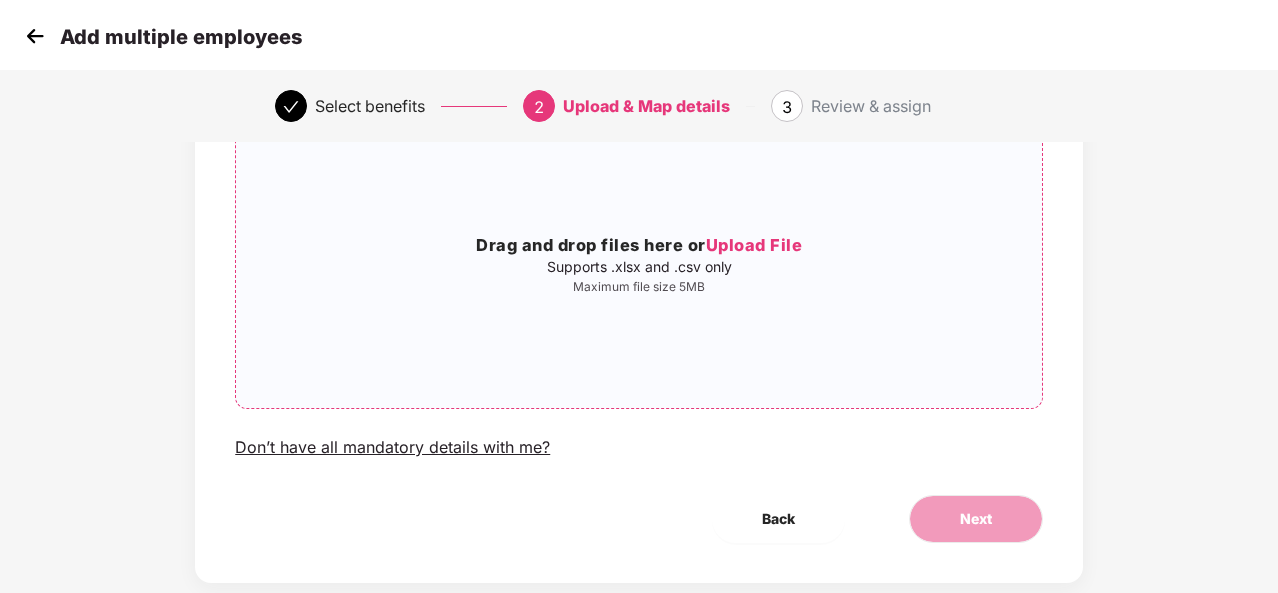scroll, scrollTop: 0, scrollLeft: 0, axis: both 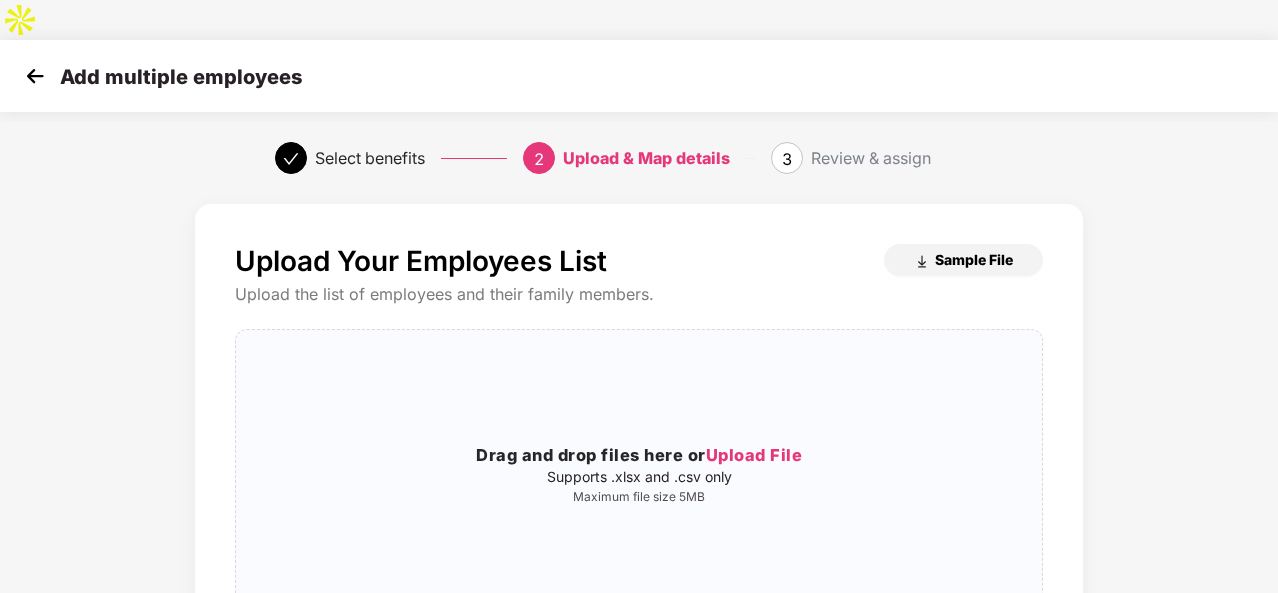 click at bounding box center [922, 262] 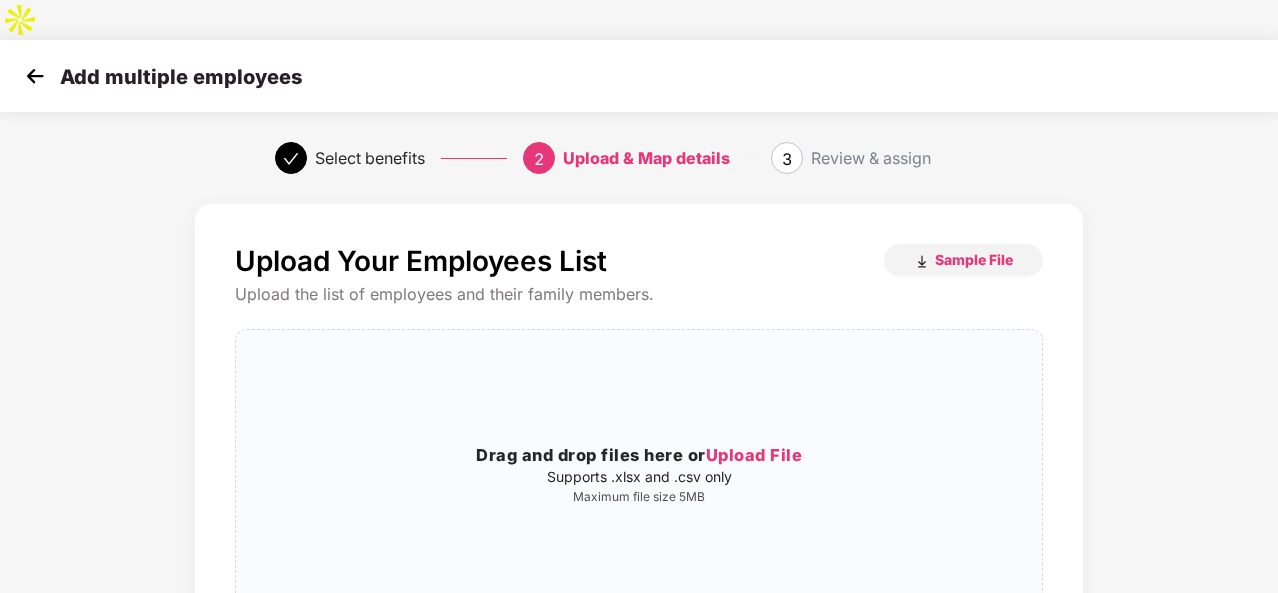 click at bounding box center (35, 76) 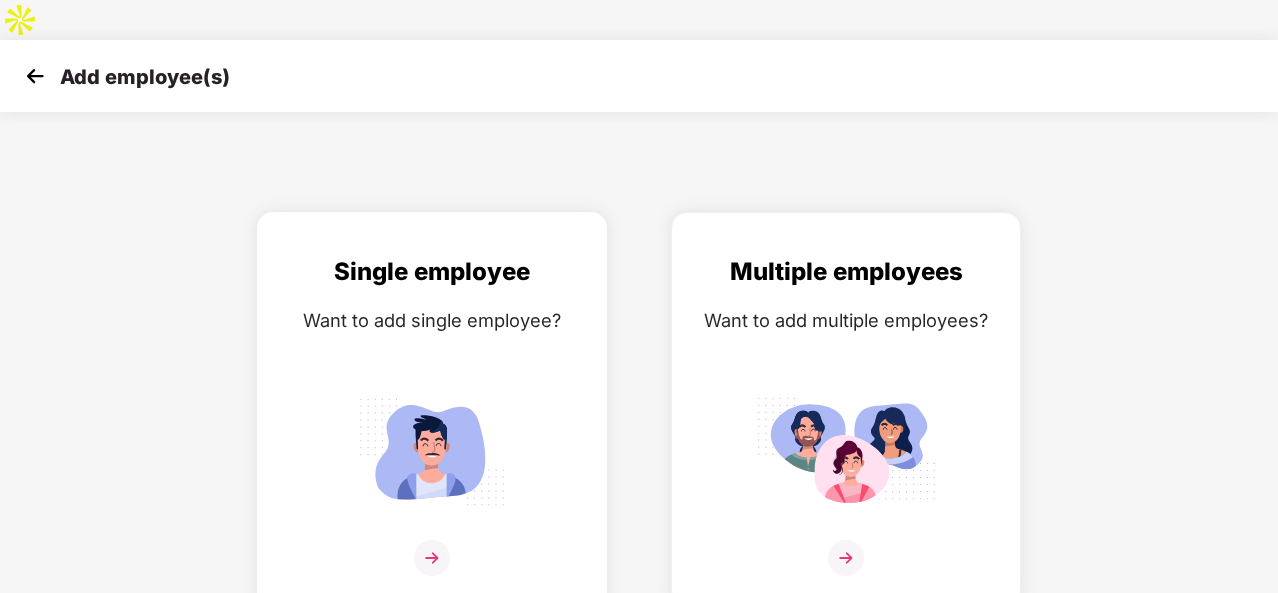 click on "Single employee Want to add single employee?" at bounding box center [432, 427] 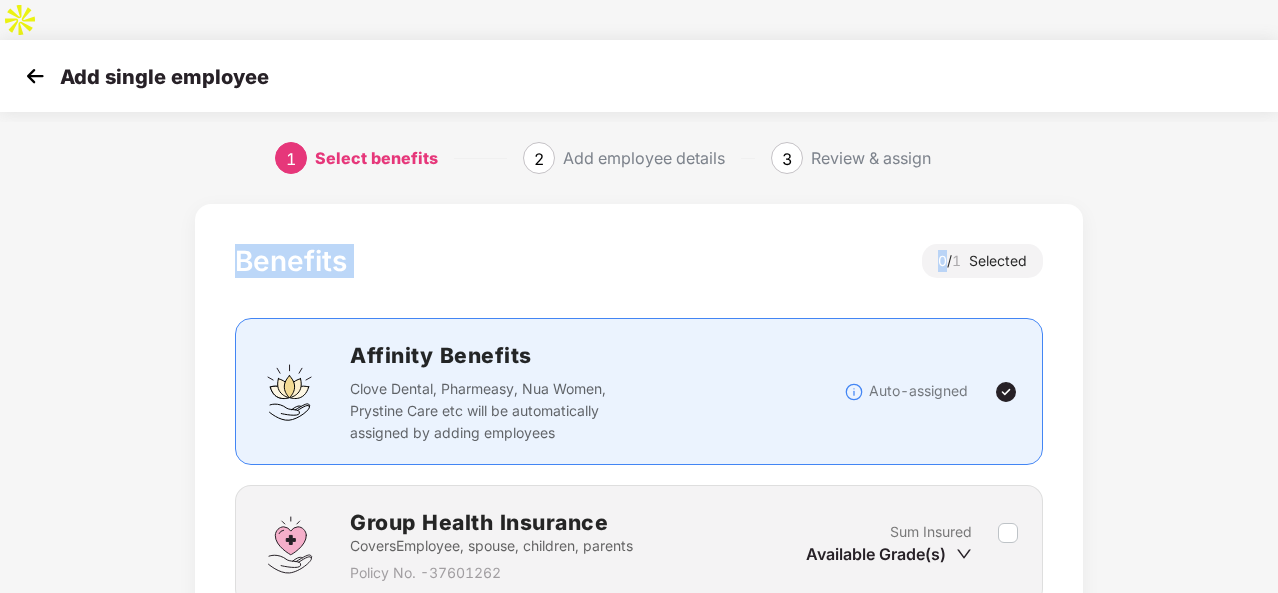 click on "Benefits 0 / 1     Selected Affinity Benefits Clove Dental, Pharmeasy, Nua Women, Prystine Care etc will be automatically assigned by adding employees Auto-assigned Group Health Insurance Covers  Employee, spouse, children, parents Policy No. -  37601262 Sum Insured Available Grade(s)" at bounding box center [639, 424] 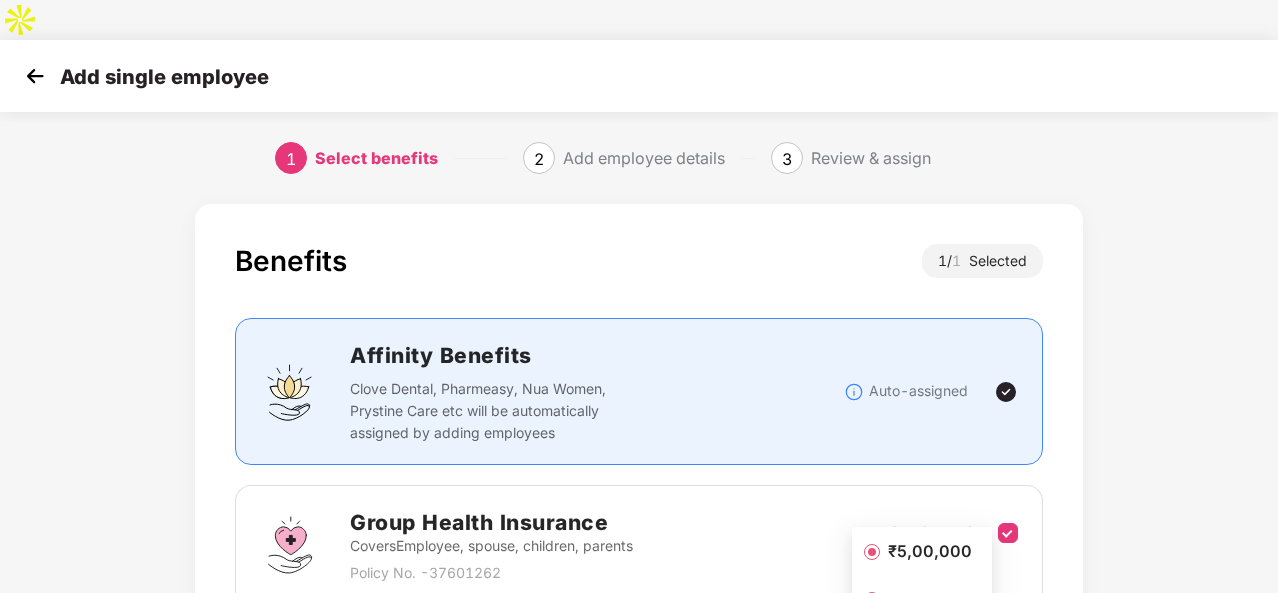 scroll, scrollTop: 211, scrollLeft: 0, axis: vertical 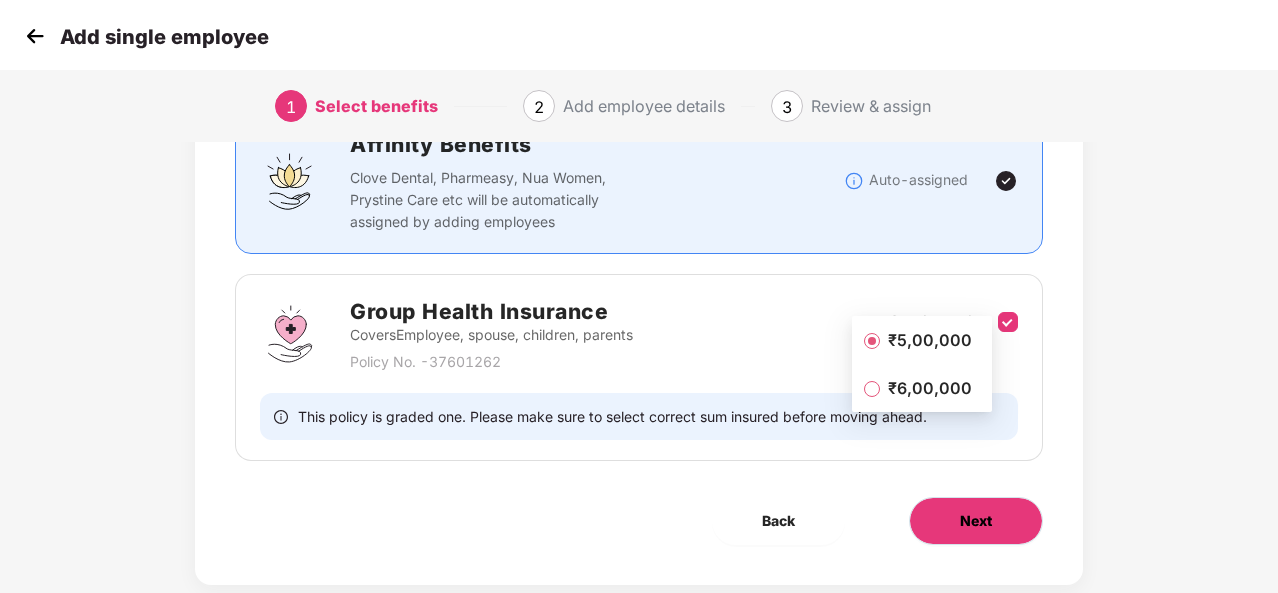 click on "Next" at bounding box center [976, 521] 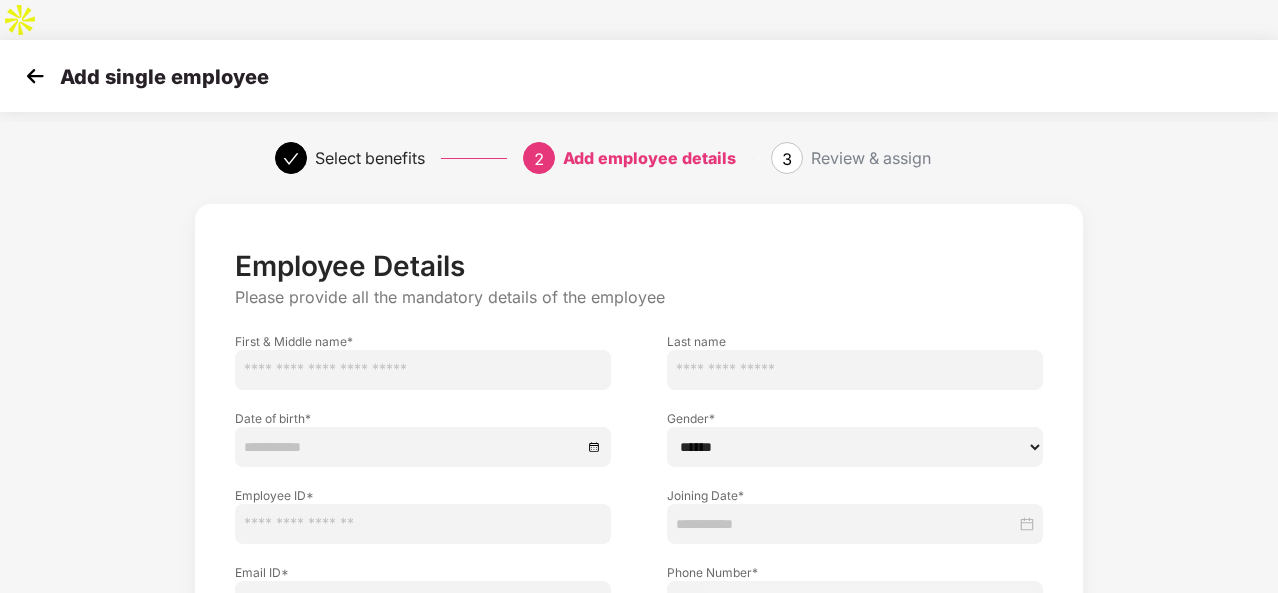 scroll, scrollTop: 208, scrollLeft: 0, axis: vertical 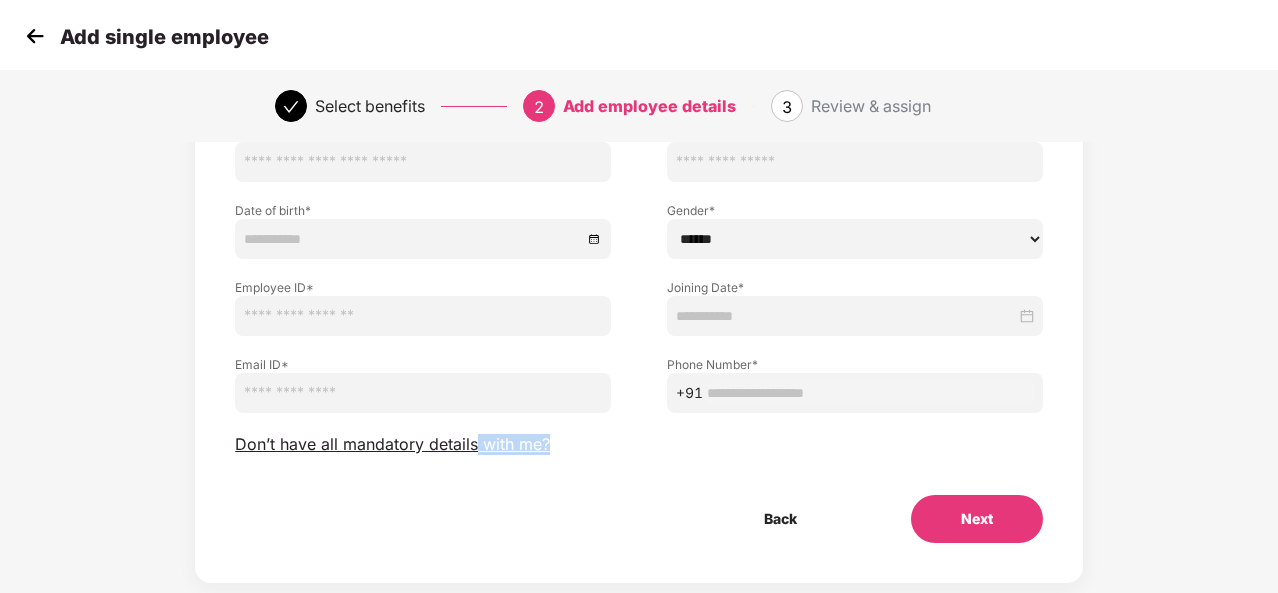 drag, startPoint x: 477, startPoint y: 408, endPoint x: 474, endPoint y: 632, distance: 224.0201 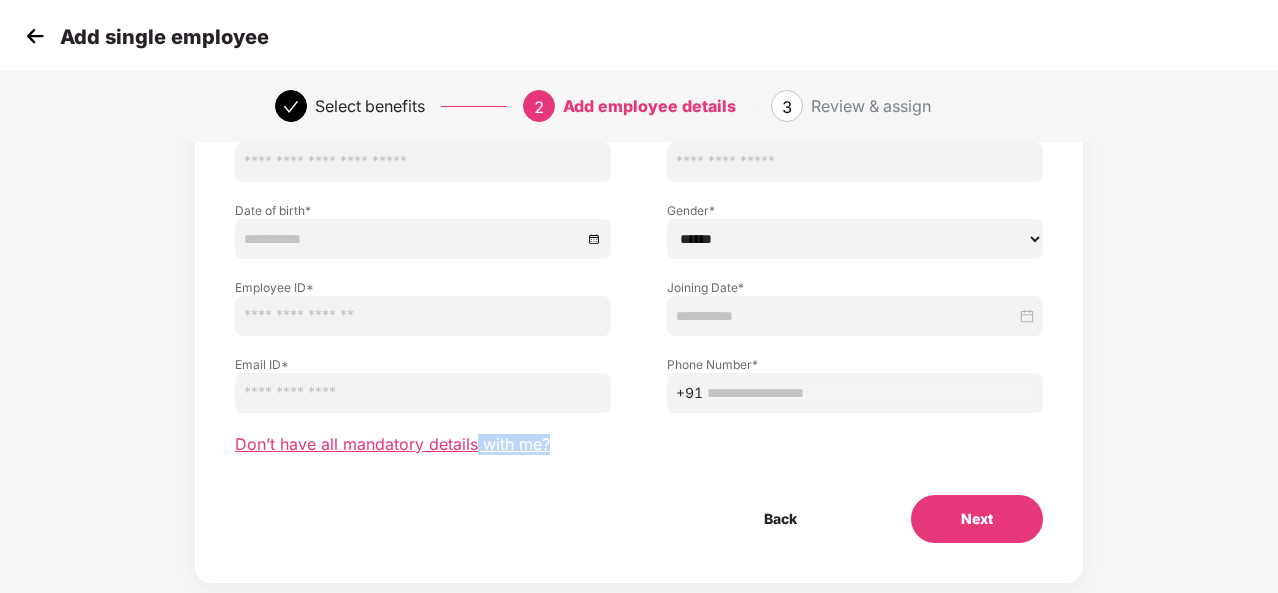 click on "Don’t have all mandatory details with me?" at bounding box center [392, 444] 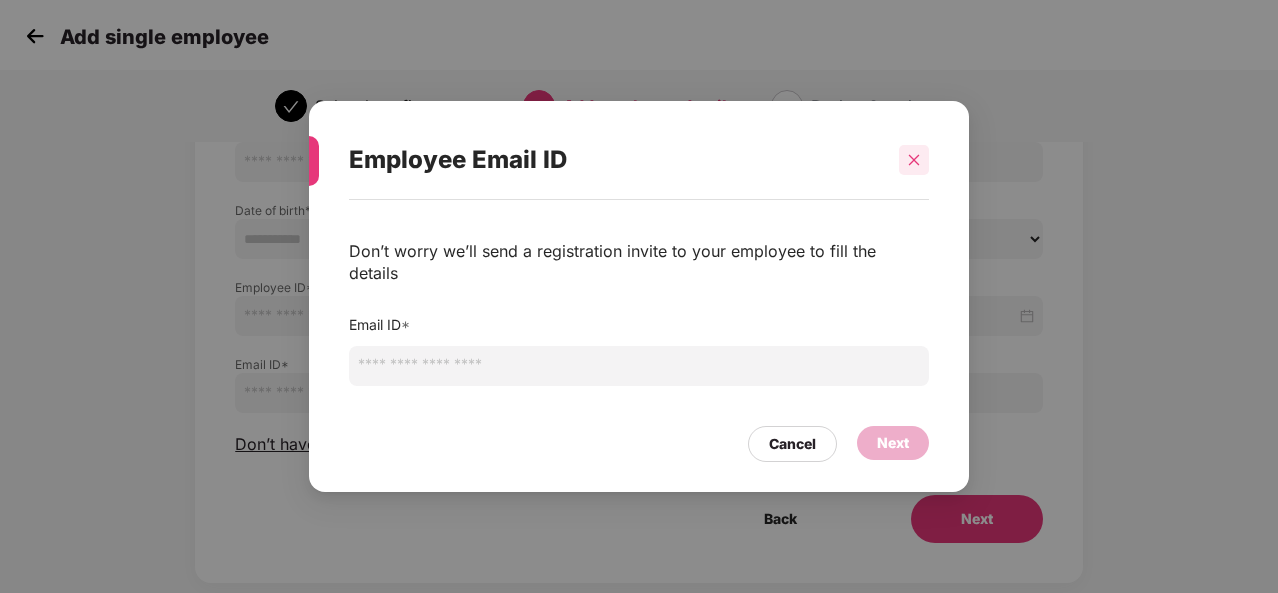 click 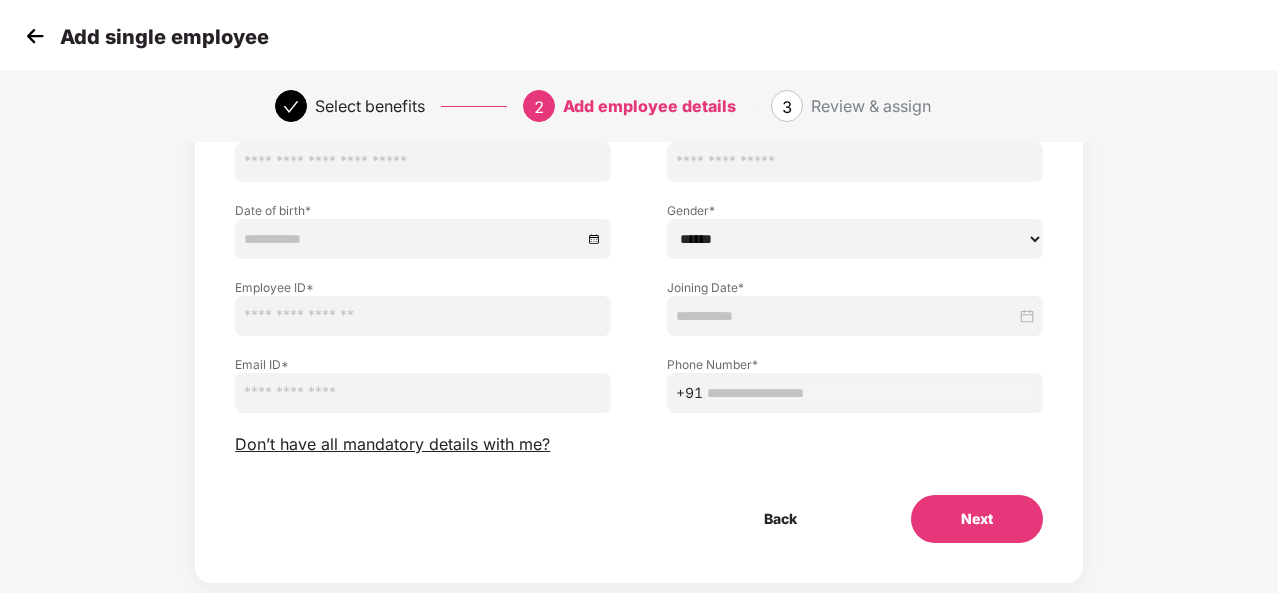 click at bounding box center [35, 36] 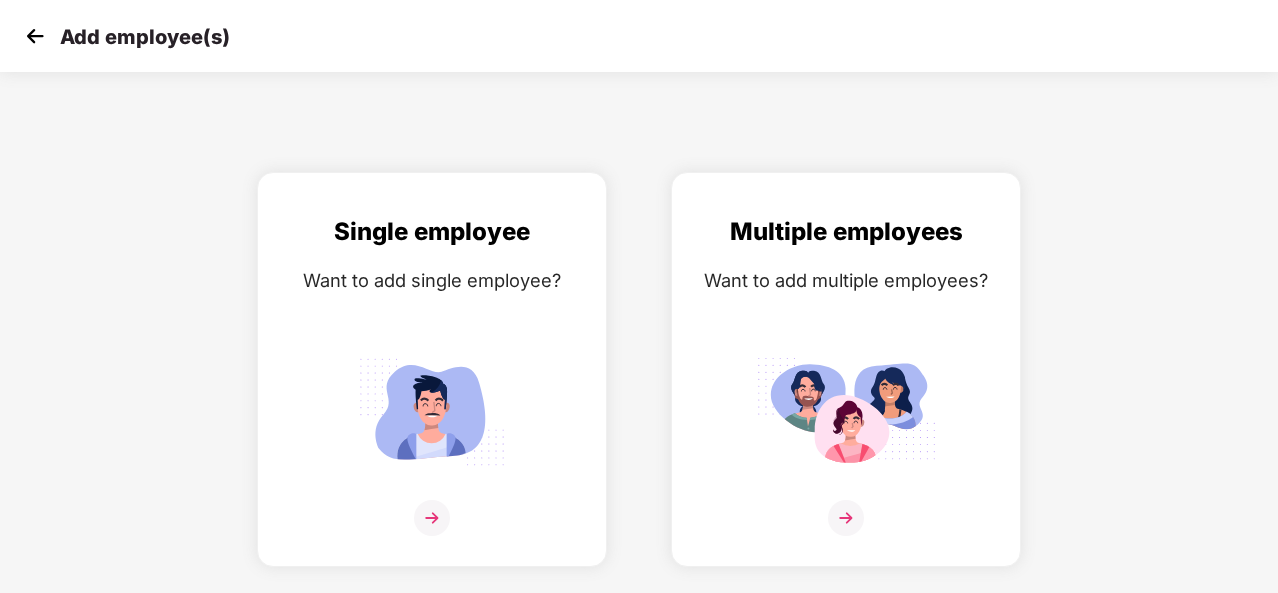 scroll, scrollTop: 0, scrollLeft: 0, axis: both 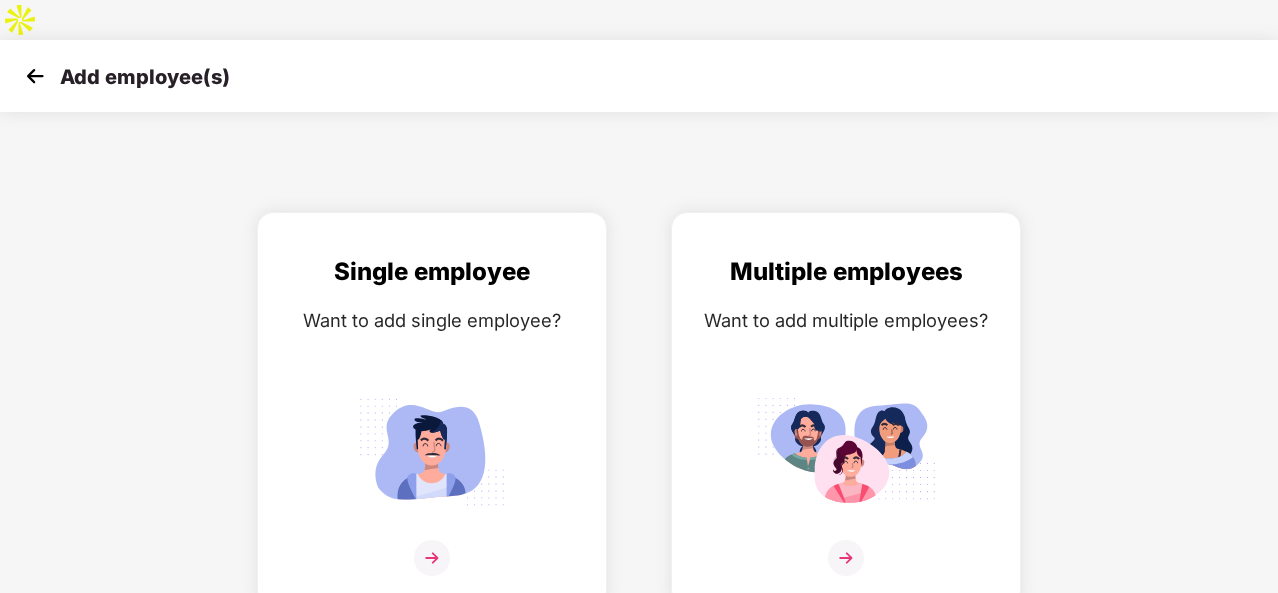 click at bounding box center (35, 76) 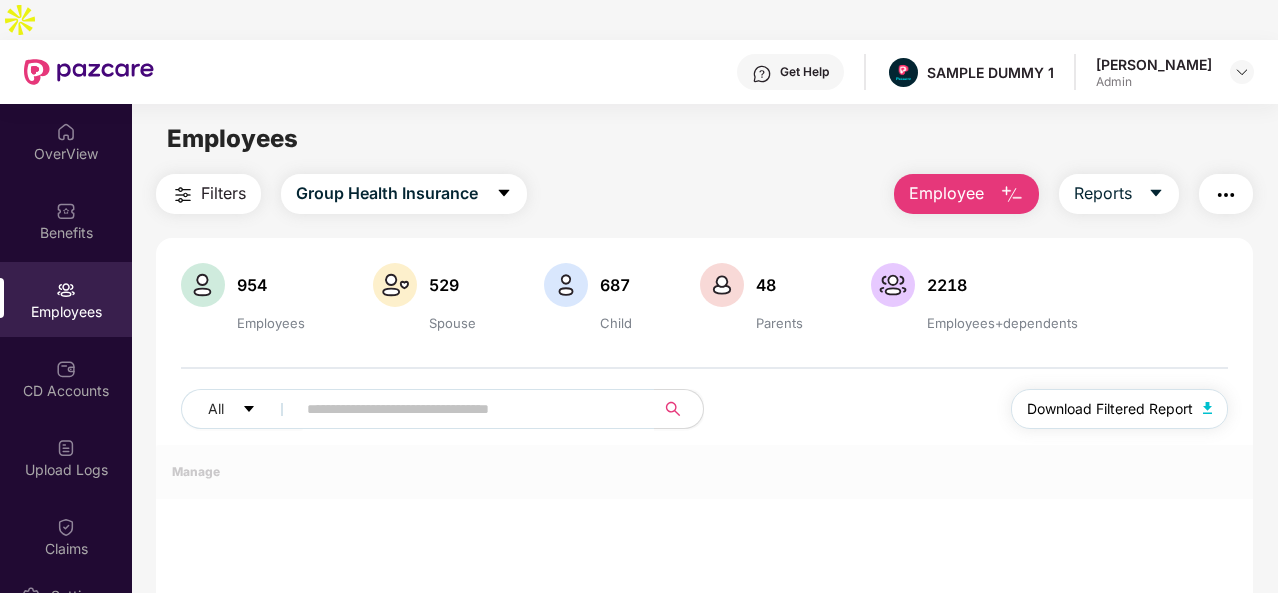 scroll, scrollTop: 114, scrollLeft: 0, axis: vertical 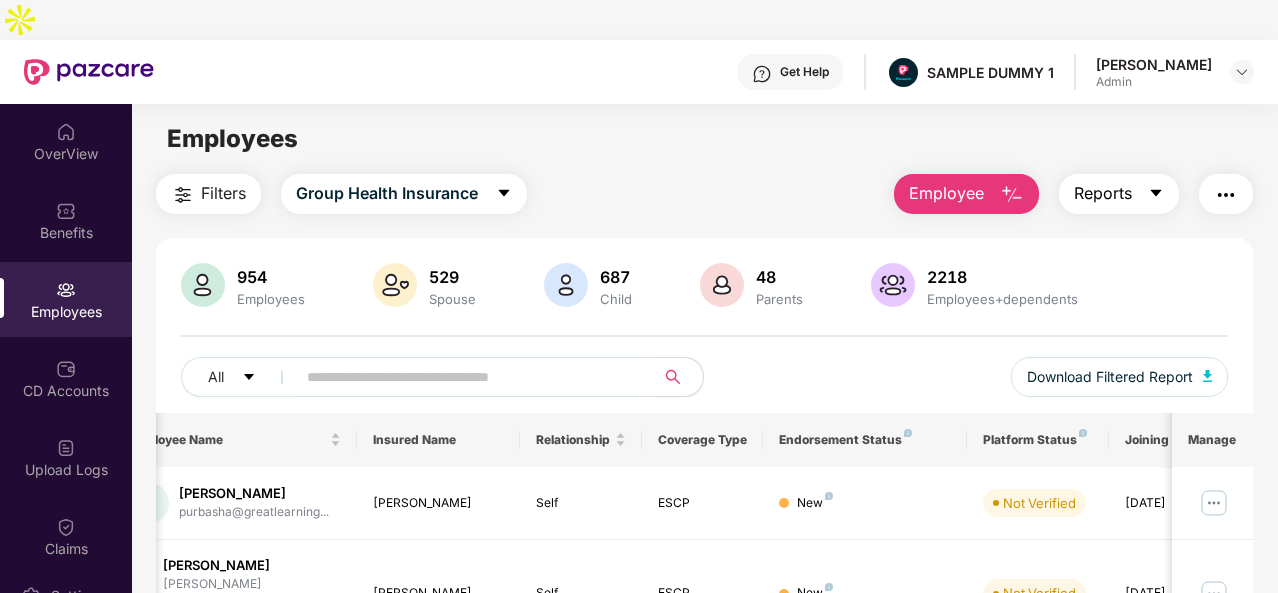 click 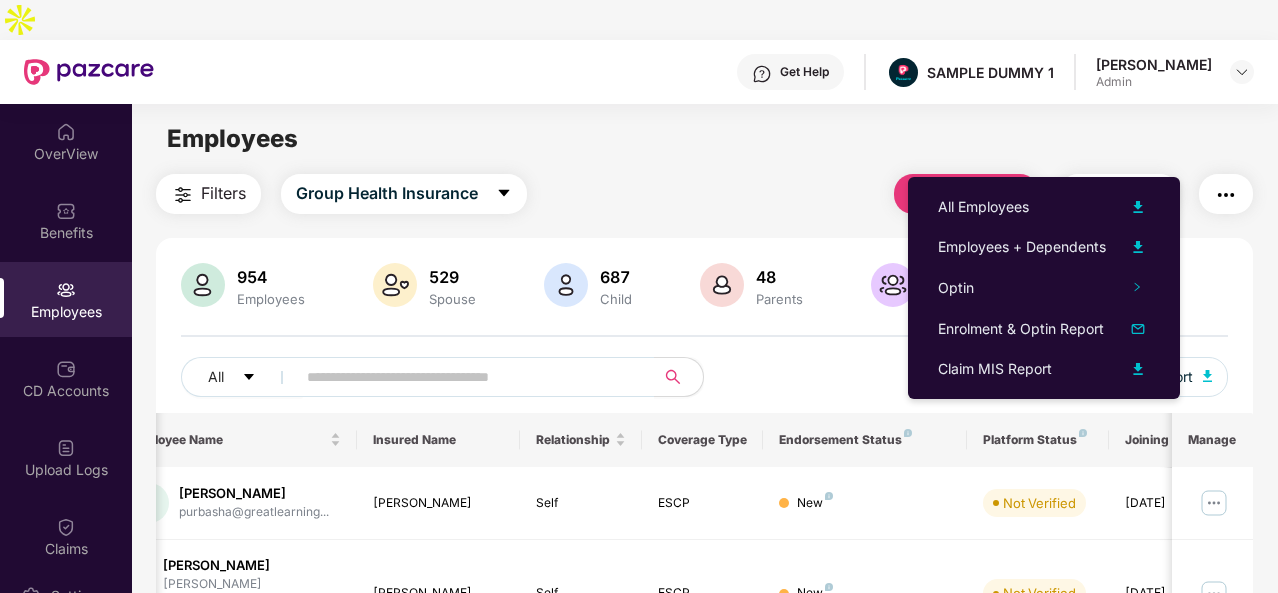 click at bounding box center (1226, 195) 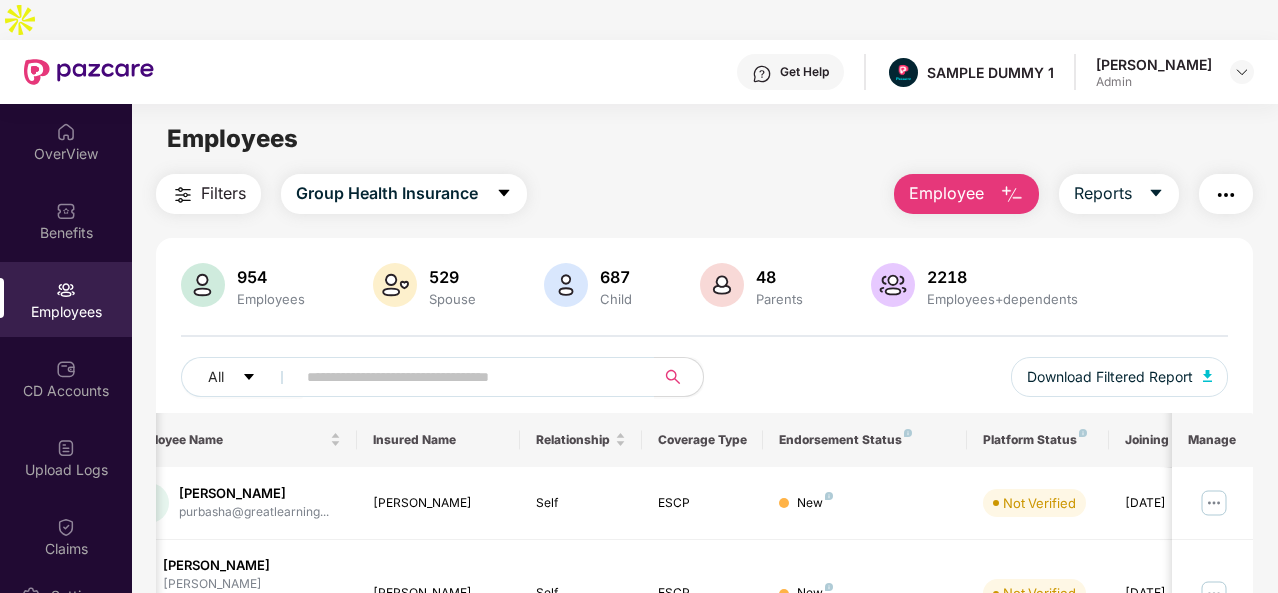click at bounding box center (1226, 195) 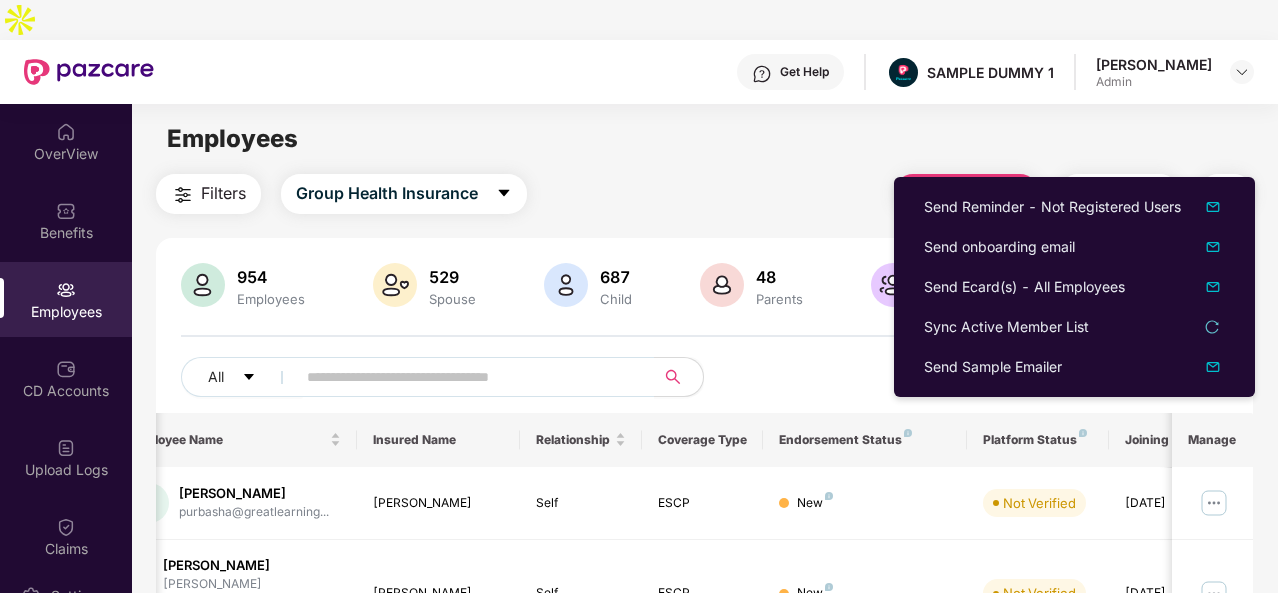 click on "Filters Group Health Insurance Employee  Reports" at bounding box center (704, 194) 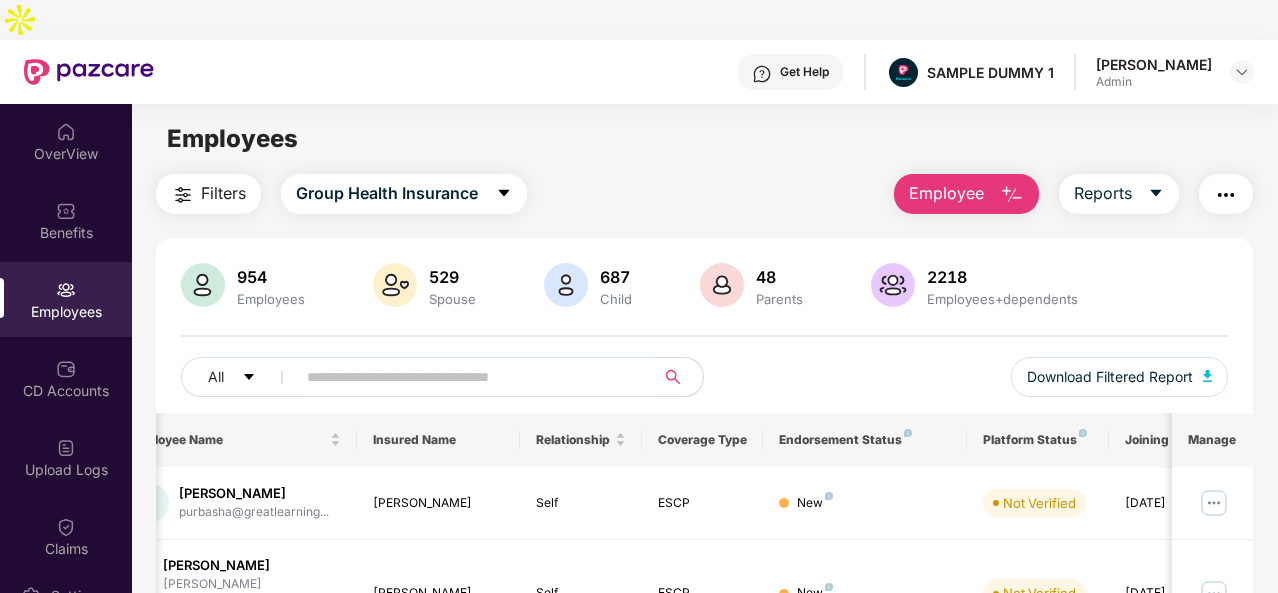 click on "Get Help" at bounding box center (804, 72) 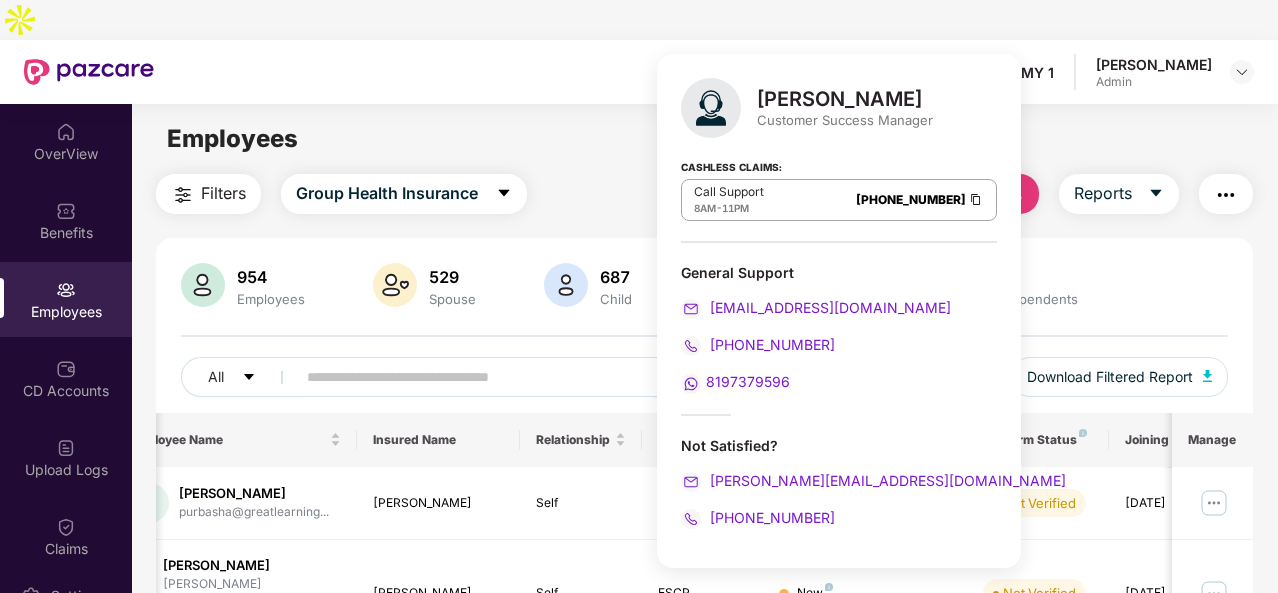 click on "Employees" at bounding box center (704, 139) 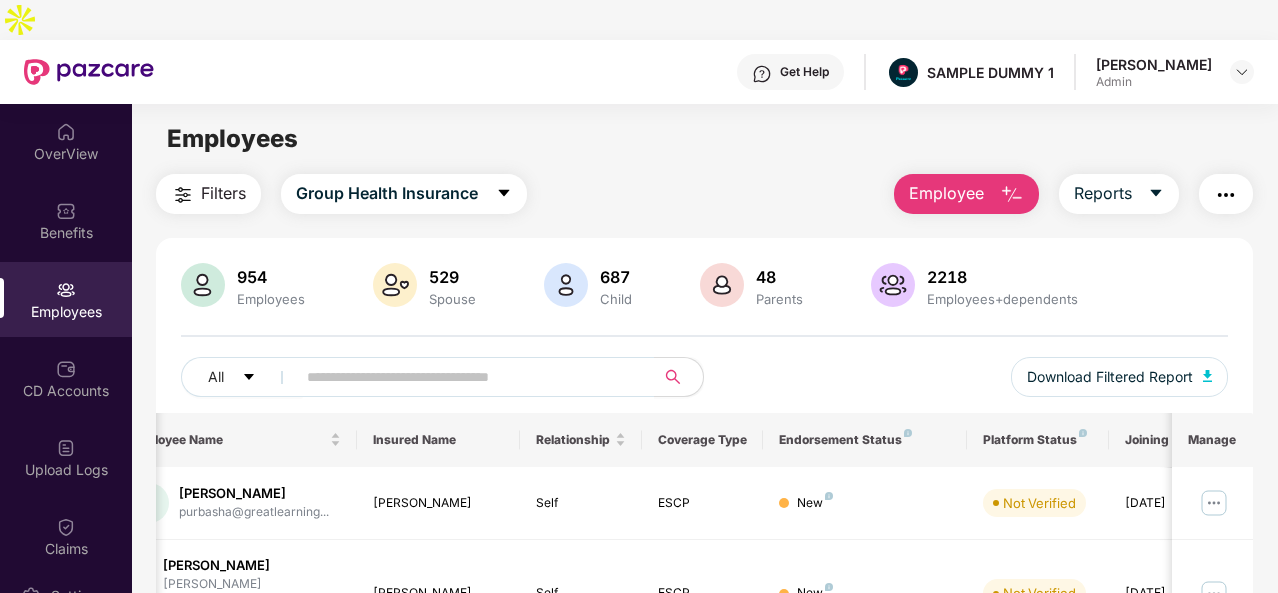 click on "Get Help" at bounding box center (804, 72) 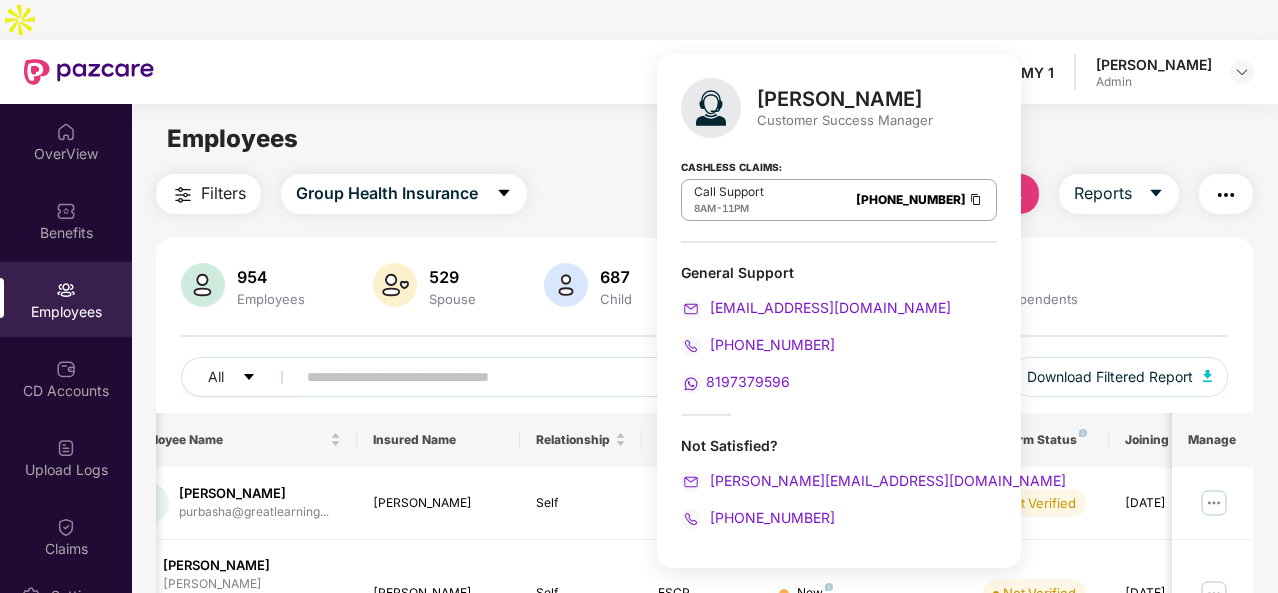 click on "Child" at bounding box center (616, 299) 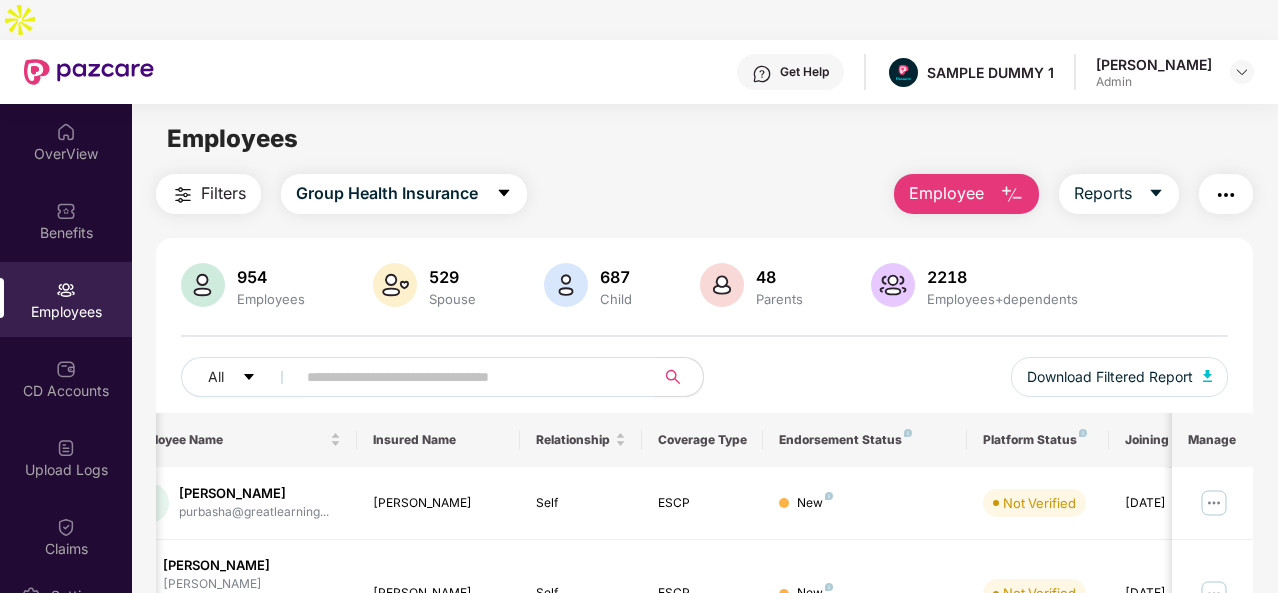 click on "Get Help" at bounding box center [804, 72] 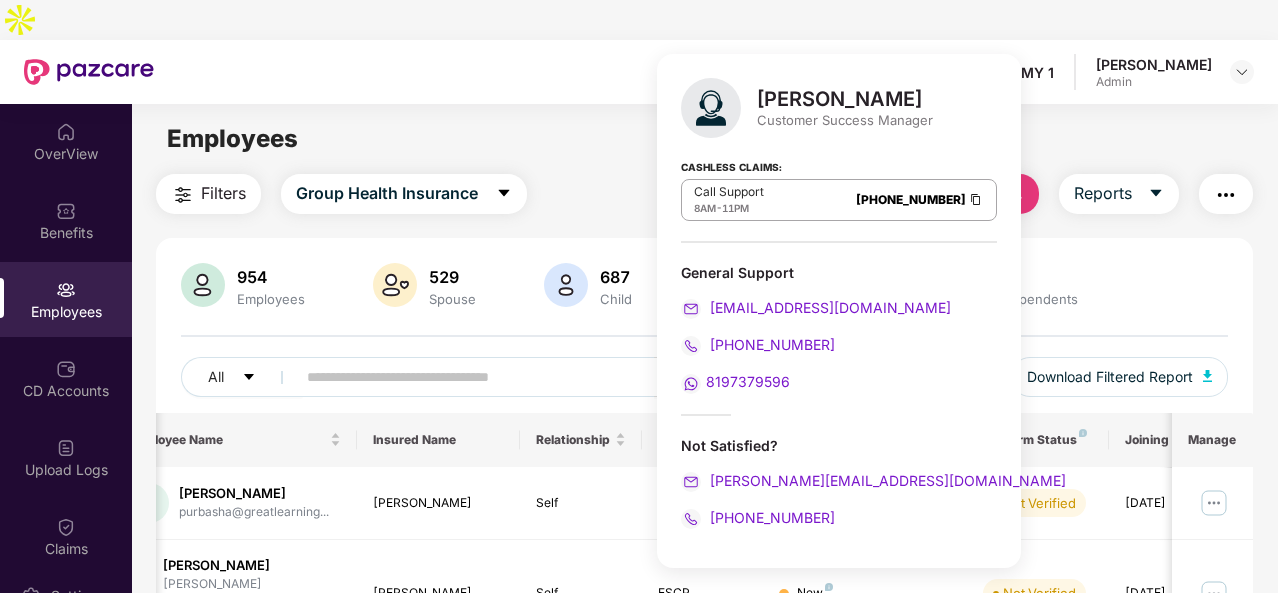 click on "Employees Filters Group Health Insurance Employee  Reports 954 Employees 529 Spouse 687 Child [DEMOGRAPHIC_DATA] Parents 2218 Employees+dependents All Download Filtered Report EID Employee Name Insured Name Relationship Coverage Type Endorsement Status Platform Status Joining Date Manage                   temp_purbasha PS [PERSON_NAME]   [PERSON_NAME]@greatlearning... [PERSON_NAME] Self ESCP New Not Verified [DATE] temp_Nayana [GEOGRAPHIC_DATA][PERSON_NAME]   [PERSON_NAME][EMAIL_ADDRESS][DOMAIN_NAME] [PERSON_NAME]  Self ESCP New Not Verified [DATE] temp_aafia A [PERSON_NAME]   [PERSON_NAME].ujede@billennium... [PERSON_NAME]  Self ESCP New Not Verified [DATE] temp_jadhav TJ [PERSON_NAME]   [PERSON_NAME].jadhav@billenn... [PERSON_NAME] Self ESCP New Not Verified [DATE] temp_Smita S [PERSON_NAME]   [PERSON_NAME].[PERSON_NAME]@billennium.... [PERSON_NAME]  Self ESCP New Not Verified [DATE] temp_Ruchita R [PERSON_NAME]   [EMAIL_ADDRESS][DOMAIN_NAME] [PERSON_NAME]  Self ESCP New Not Verified [DATE] temp_Anirjit AG [PERSON_NAME]   [PERSON_NAME].ghosh@modenik.... [PERSON_NAME] Self ESCP New Not Verified [DATE] S   SA" at bounding box center (704, 400) 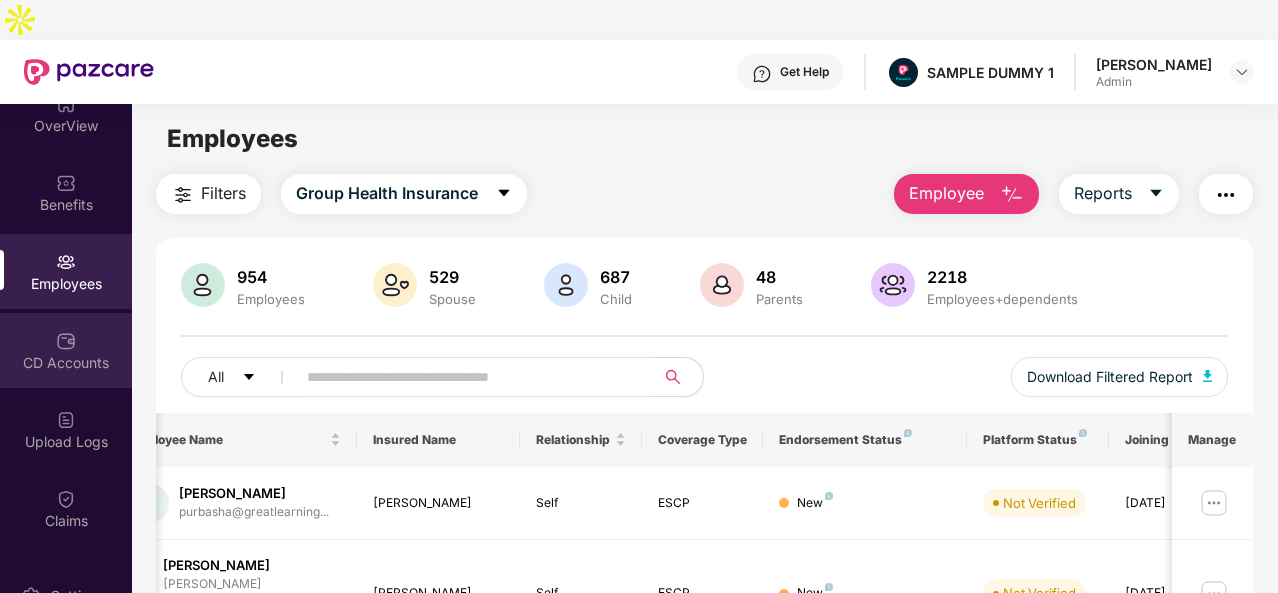 scroll, scrollTop: 29, scrollLeft: 0, axis: vertical 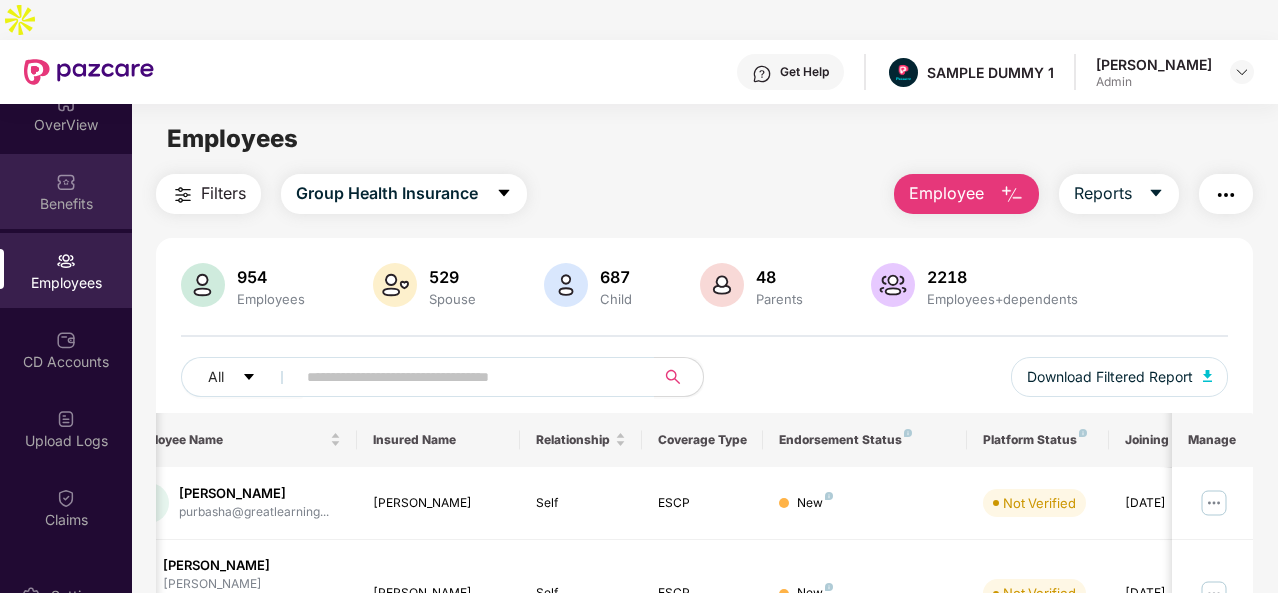 click on "Benefits" at bounding box center (66, 204) 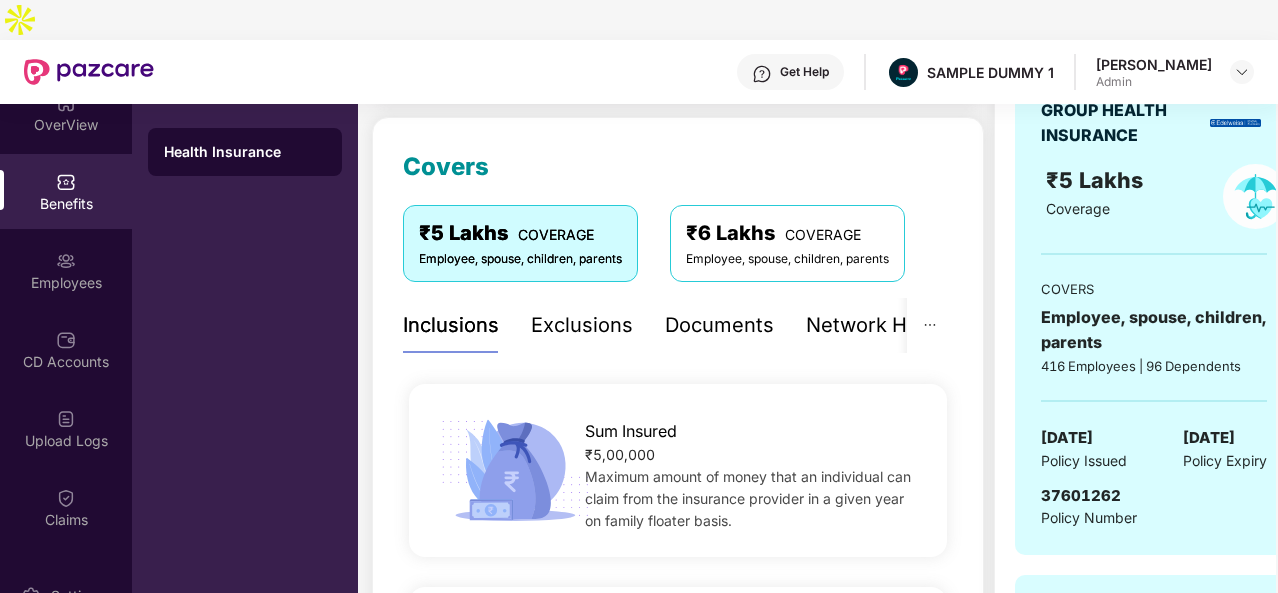 scroll, scrollTop: 248, scrollLeft: 0, axis: vertical 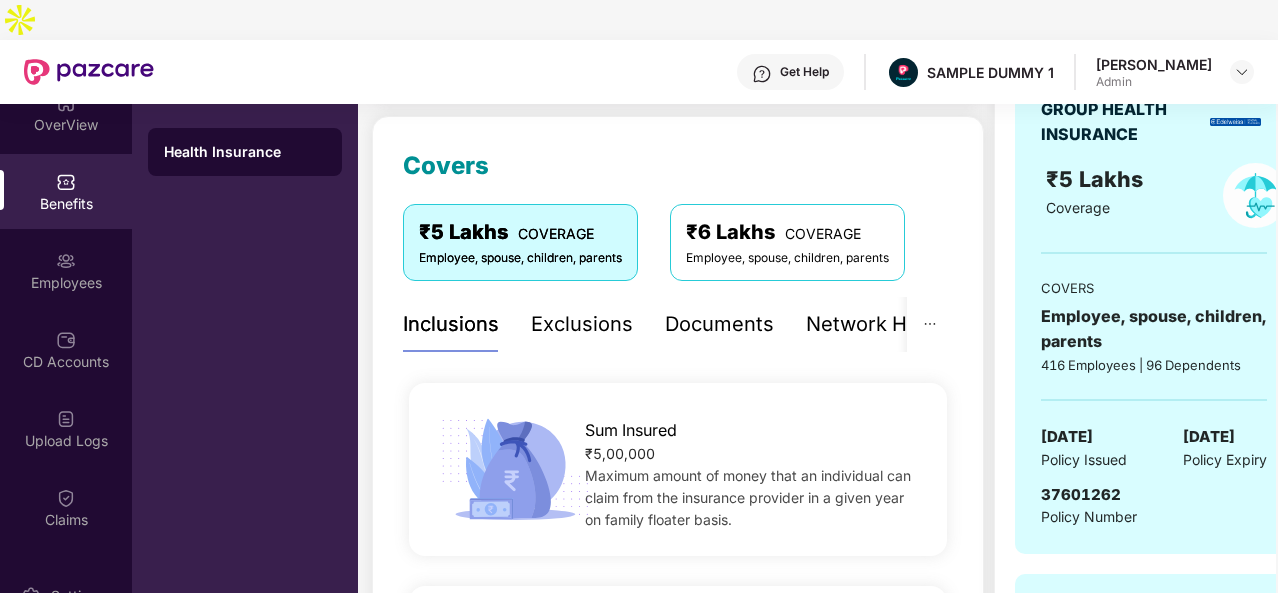click on "Exclusions" at bounding box center [582, 324] 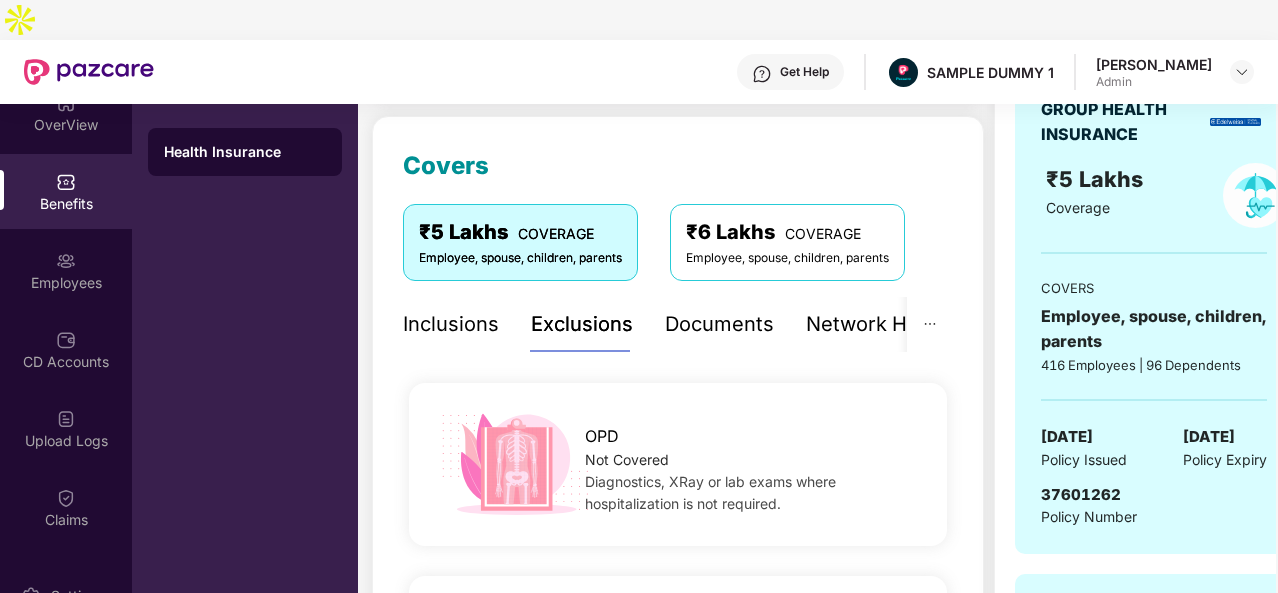 click on "Documents" at bounding box center (719, 324) 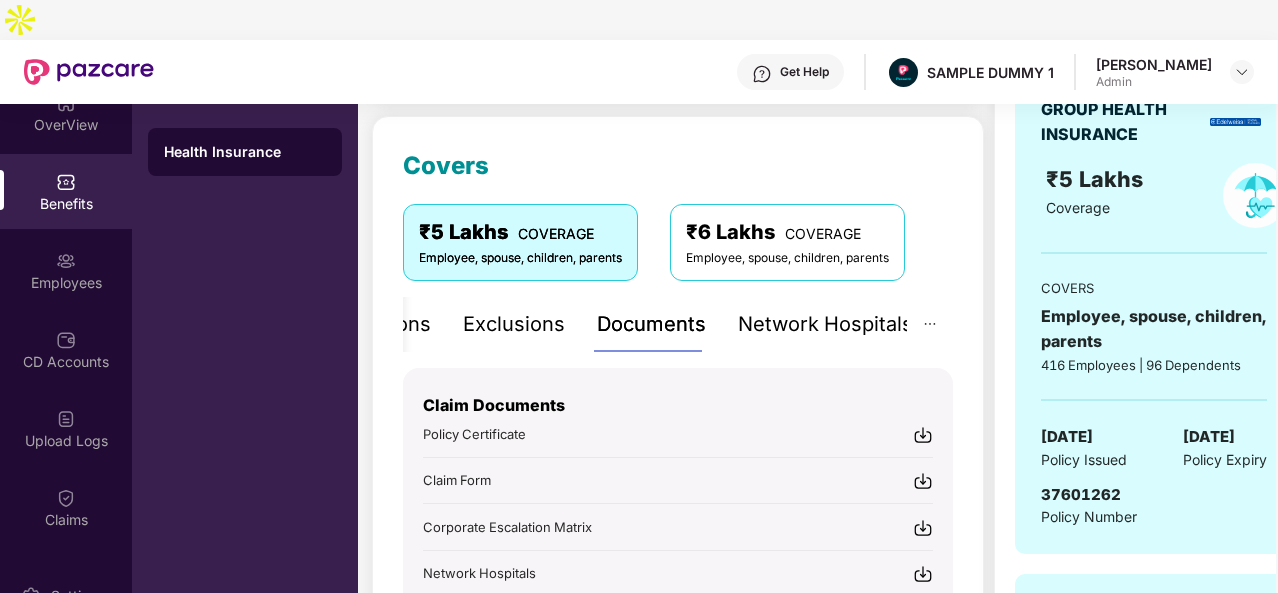 click on "Network Hospitals" at bounding box center [825, 324] 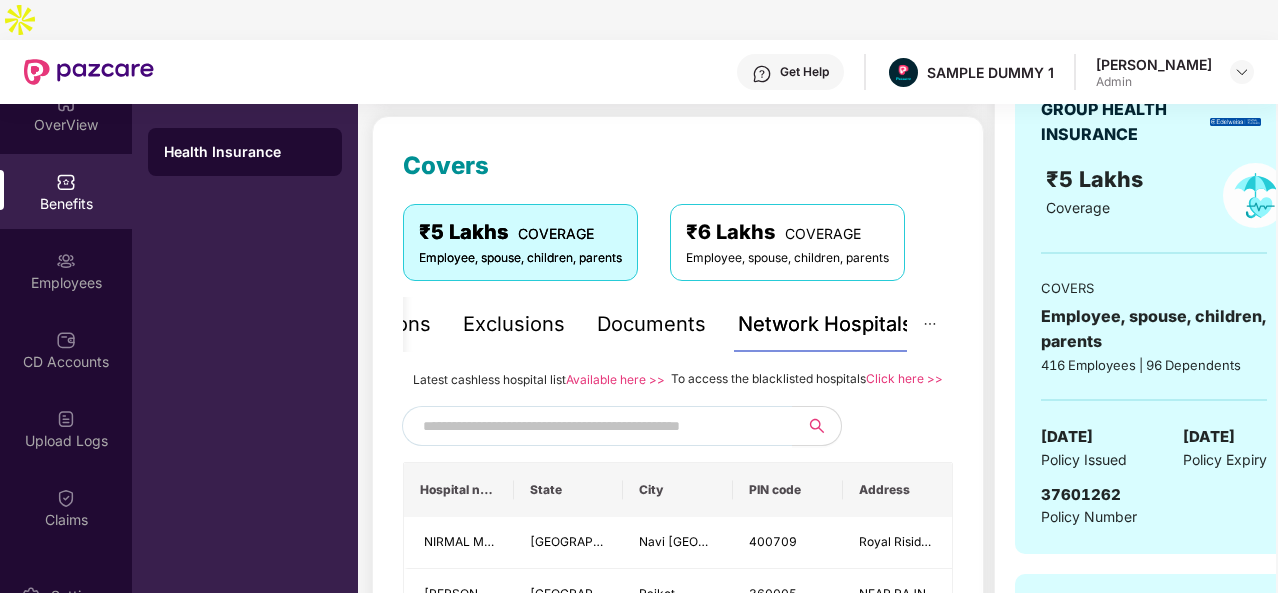 click at bounding box center (678, 426) 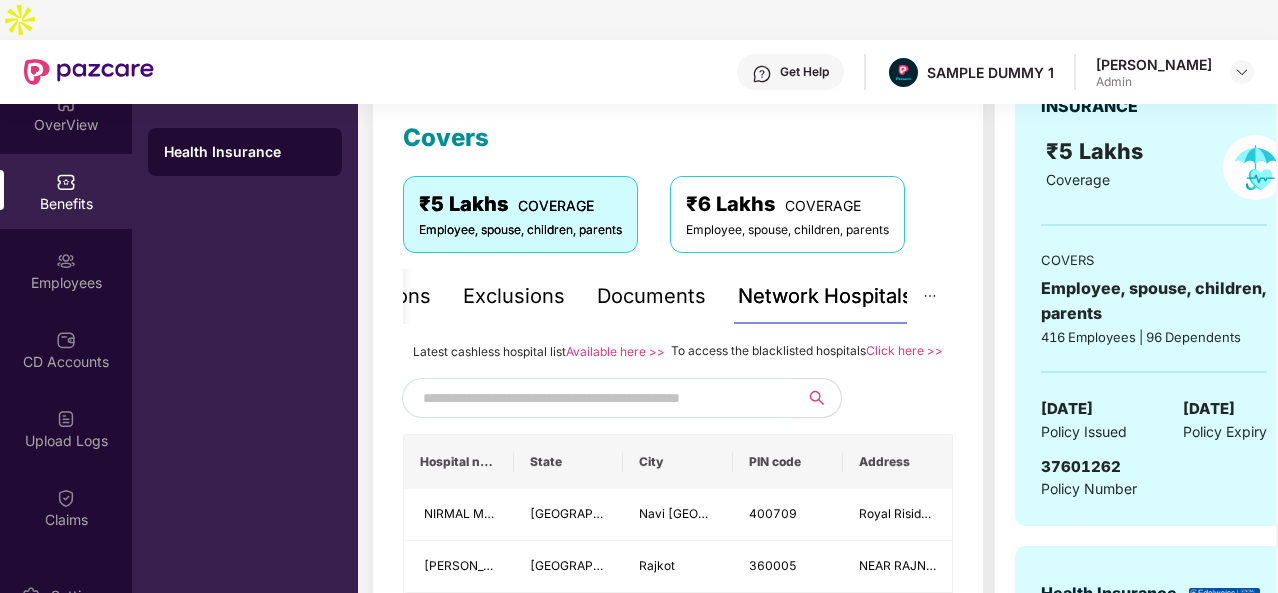 scroll, scrollTop: 243, scrollLeft: 0, axis: vertical 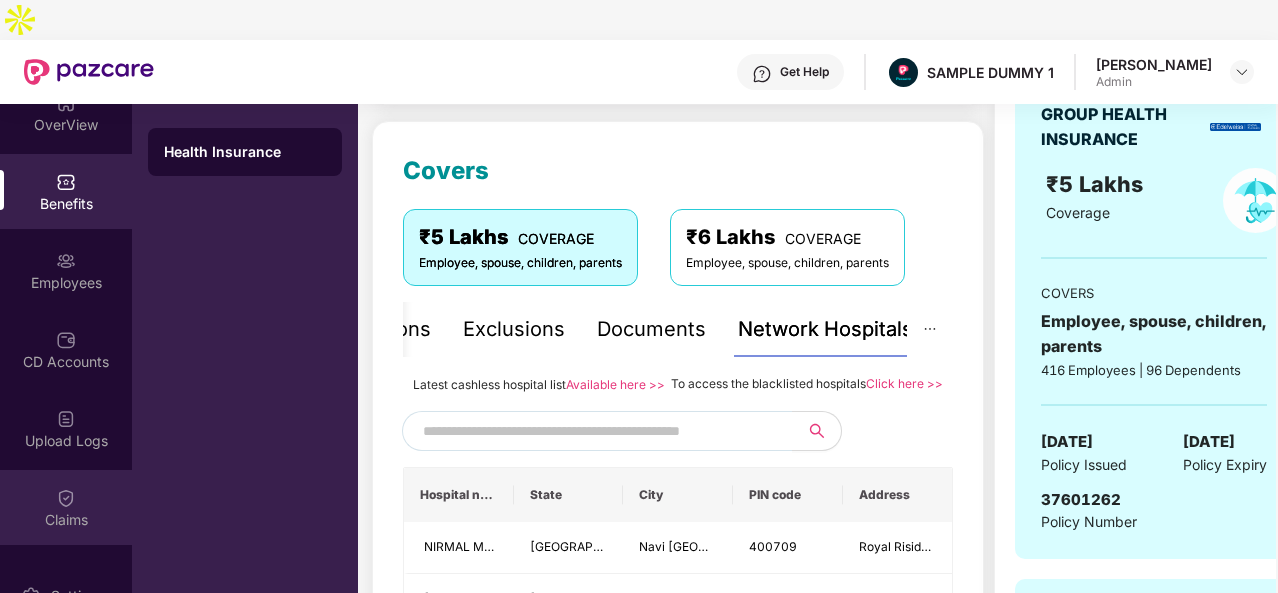 click on "Claims" at bounding box center (66, 507) 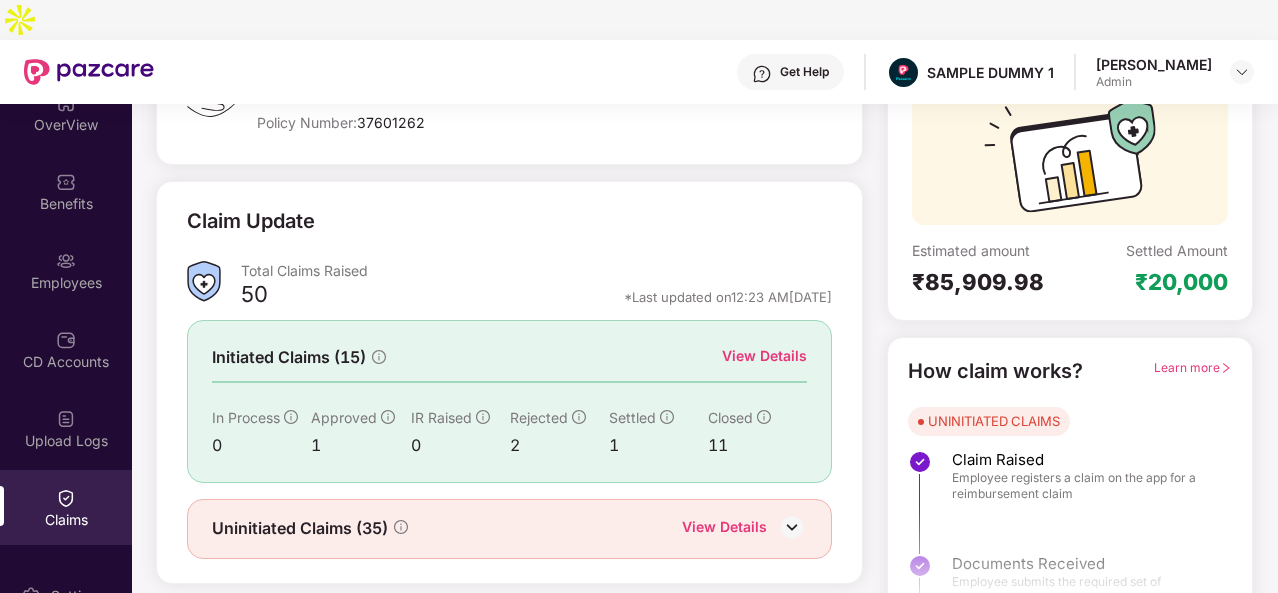 scroll, scrollTop: 188, scrollLeft: 0, axis: vertical 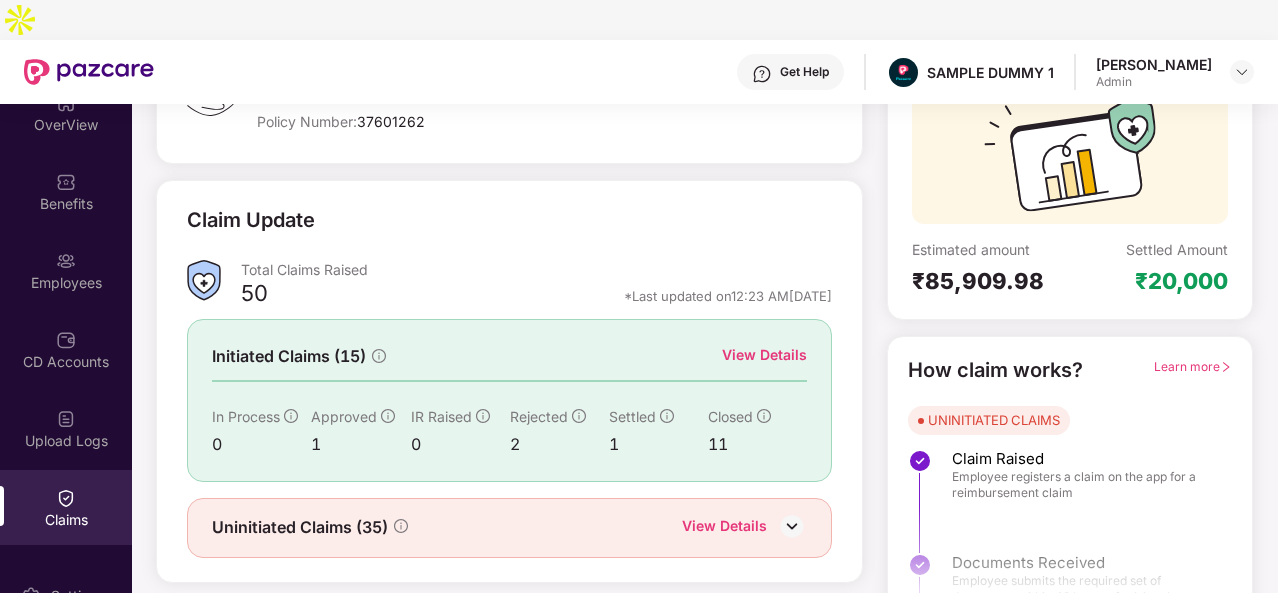 click on "View Details" at bounding box center (764, 355) 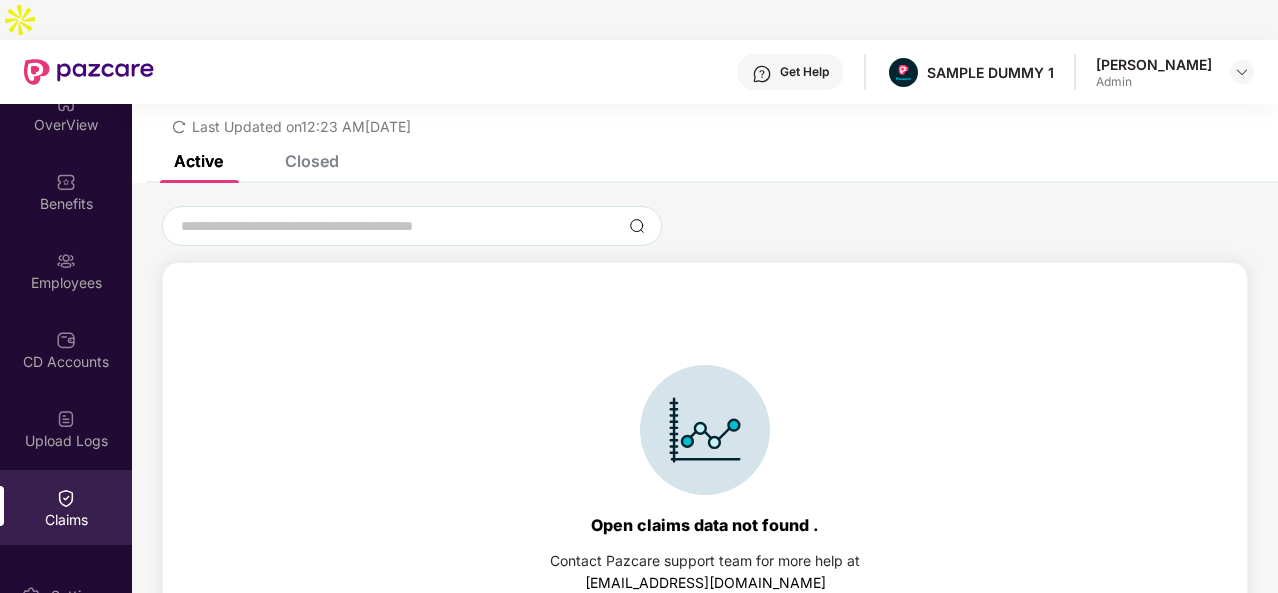 scroll, scrollTop: 86, scrollLeft: 0, axis: vertical 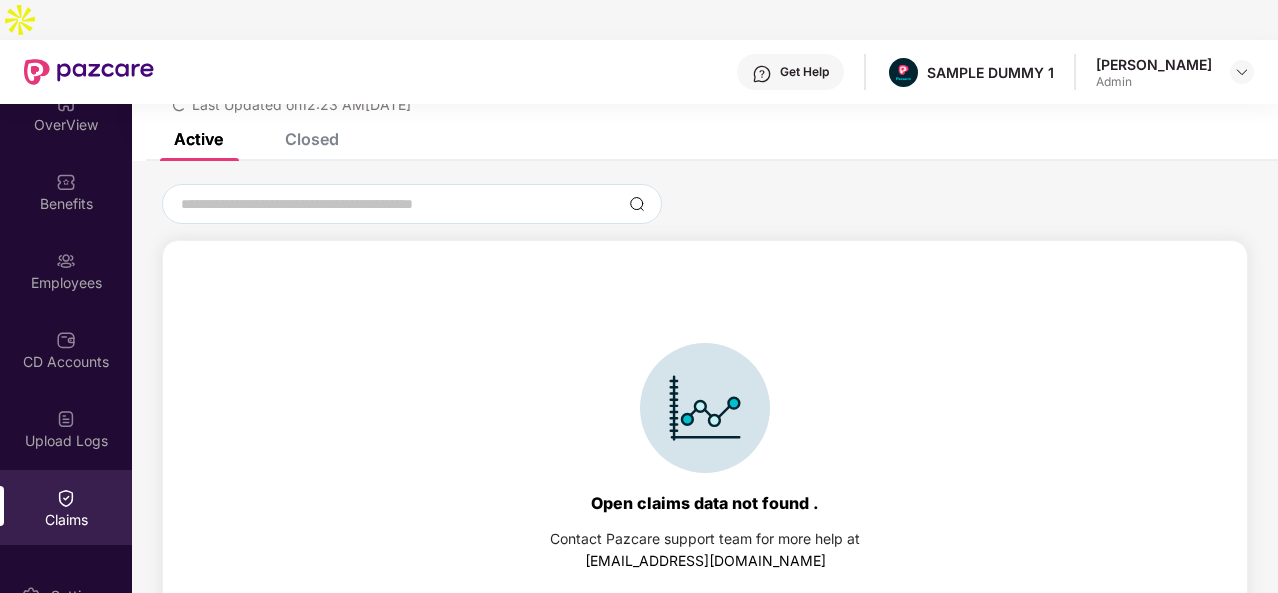 click on "Open claims data not found . Contact Pazcare support team for more help at  [EMAIL_ADDRESS][DOMAIN_NAME]" at bounding box center (705, 408) 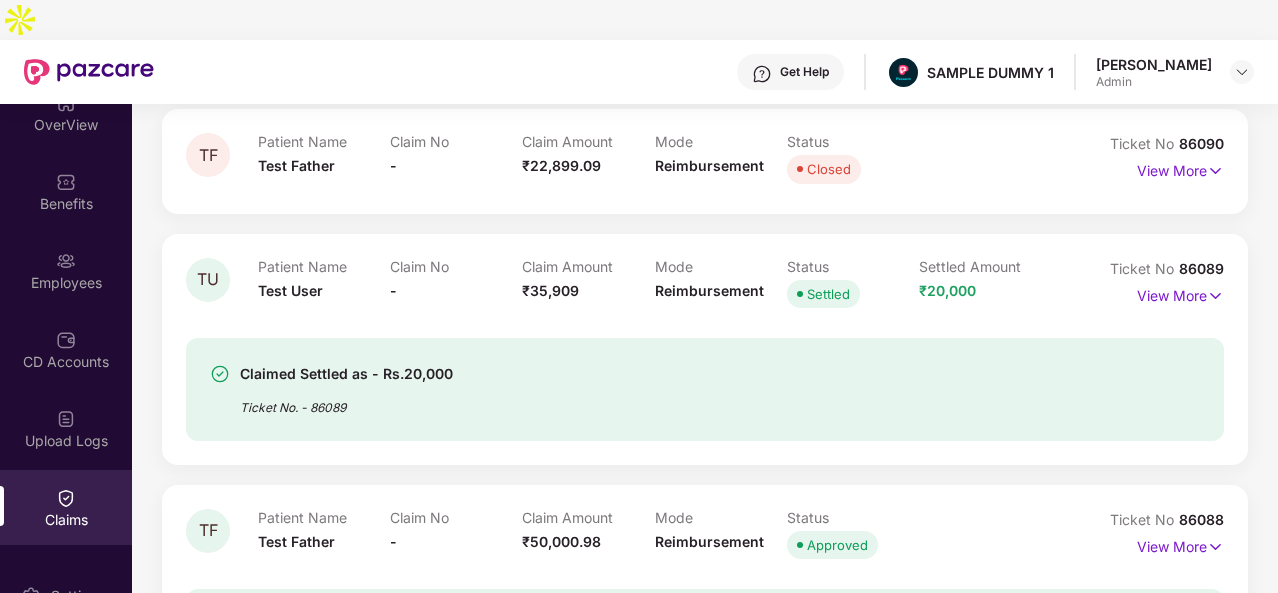 scroll, scrollTop: 1034, scrollLeft: 0, axis: vertical 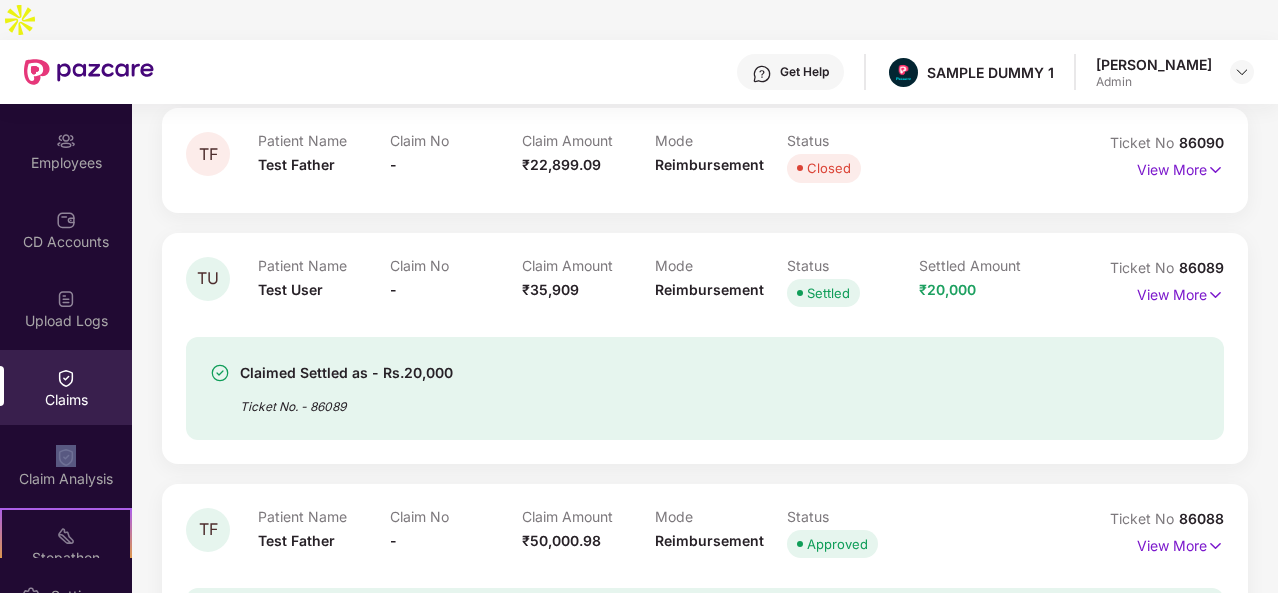 click on "Claims" at bounding box center [66, 400] 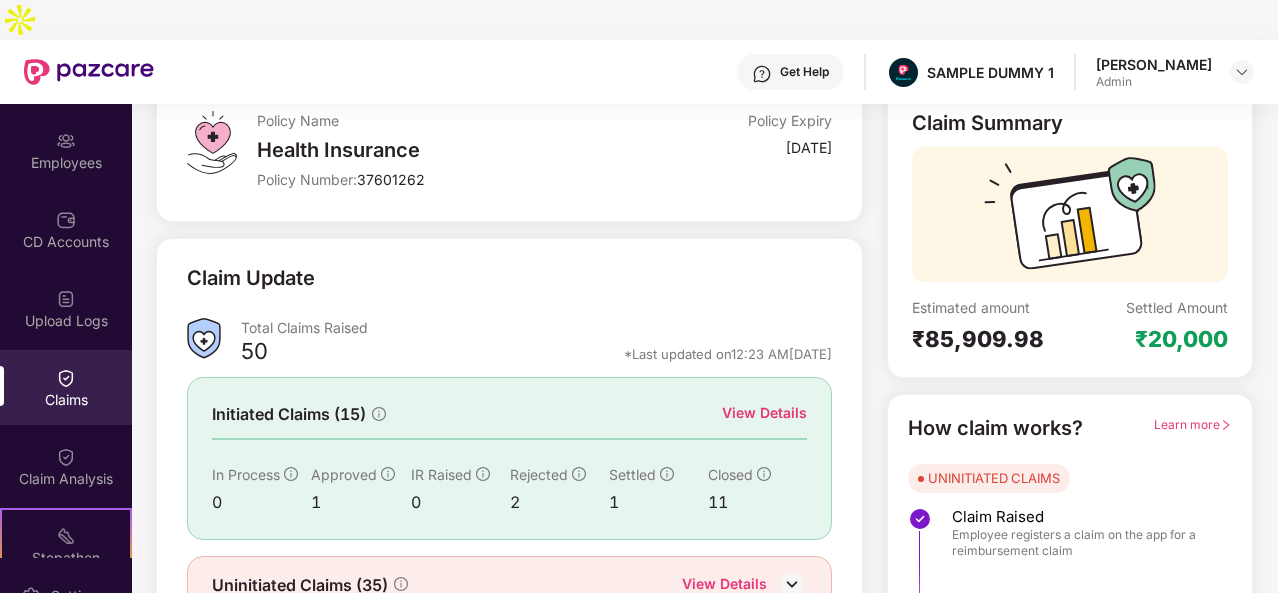 scroll, scrollTop: 188, scrollLeft: 0, axis: vertical 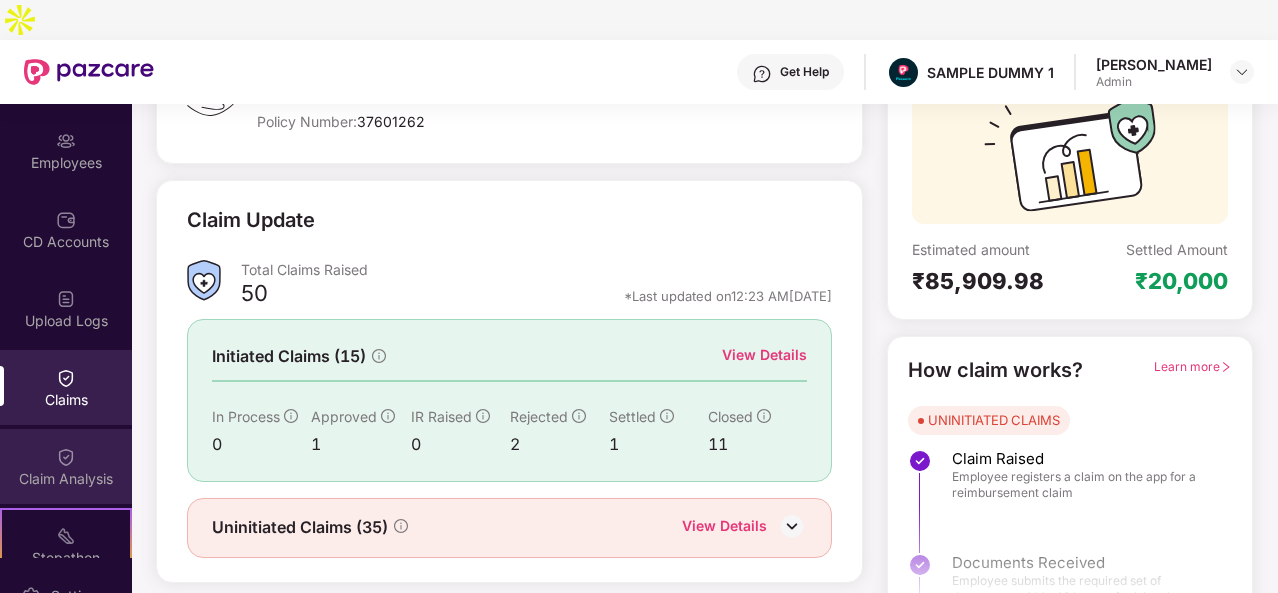 click on "Claim Analysis" at bounding box center [66, 479] 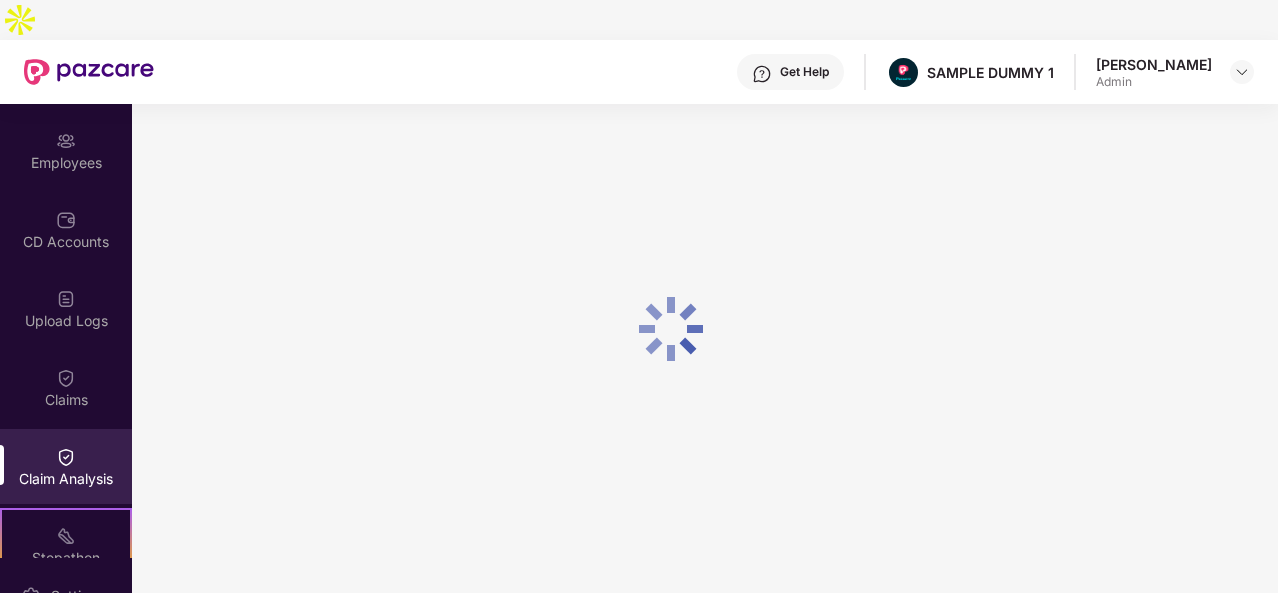 scroll, scrollTop: 0, scrollLeft: 0, axis: both 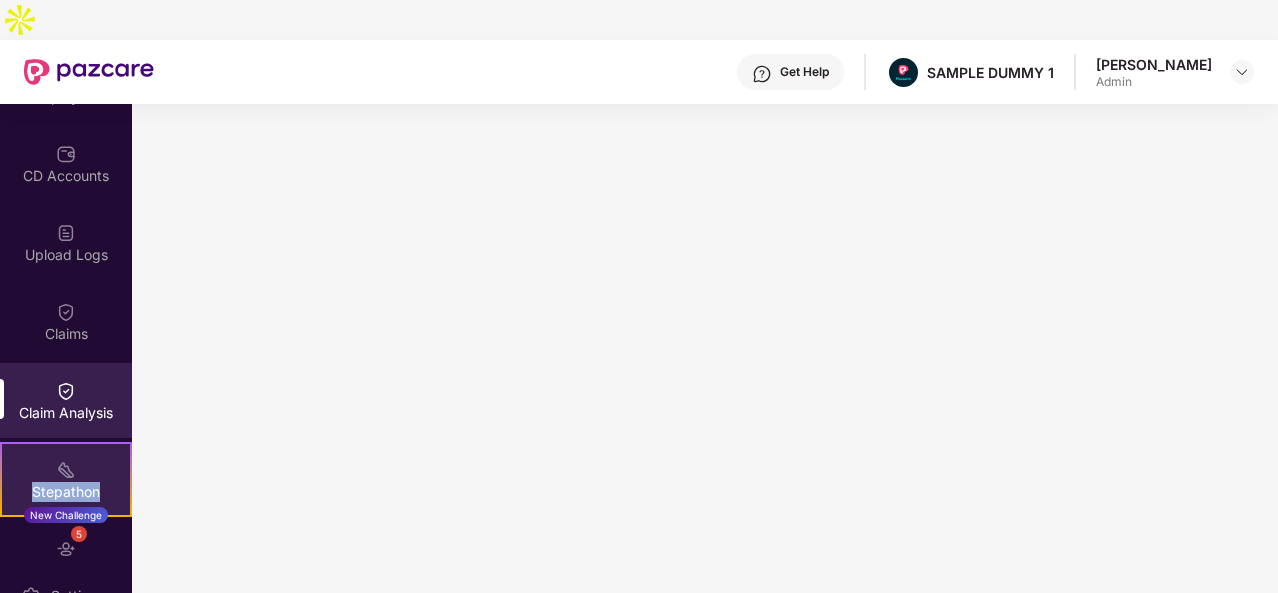 click on "Stepathon New Challenge" at bounding box center (66, 479) 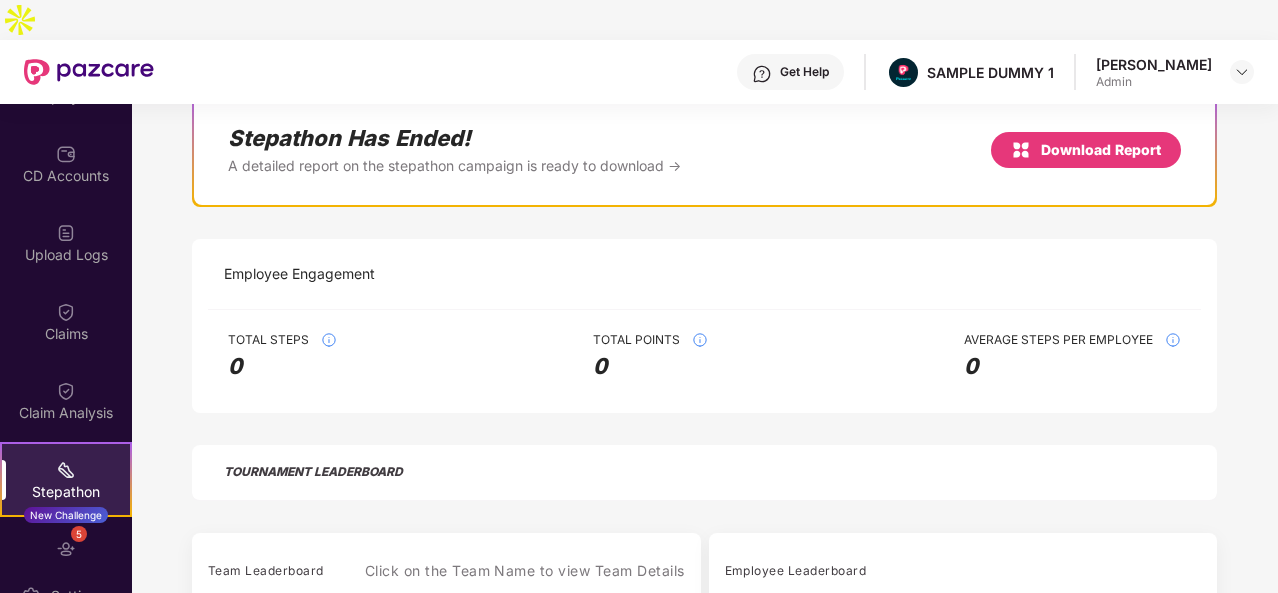 scroll, scrollTop: 193, scrollLeft: 0, axis: vertical 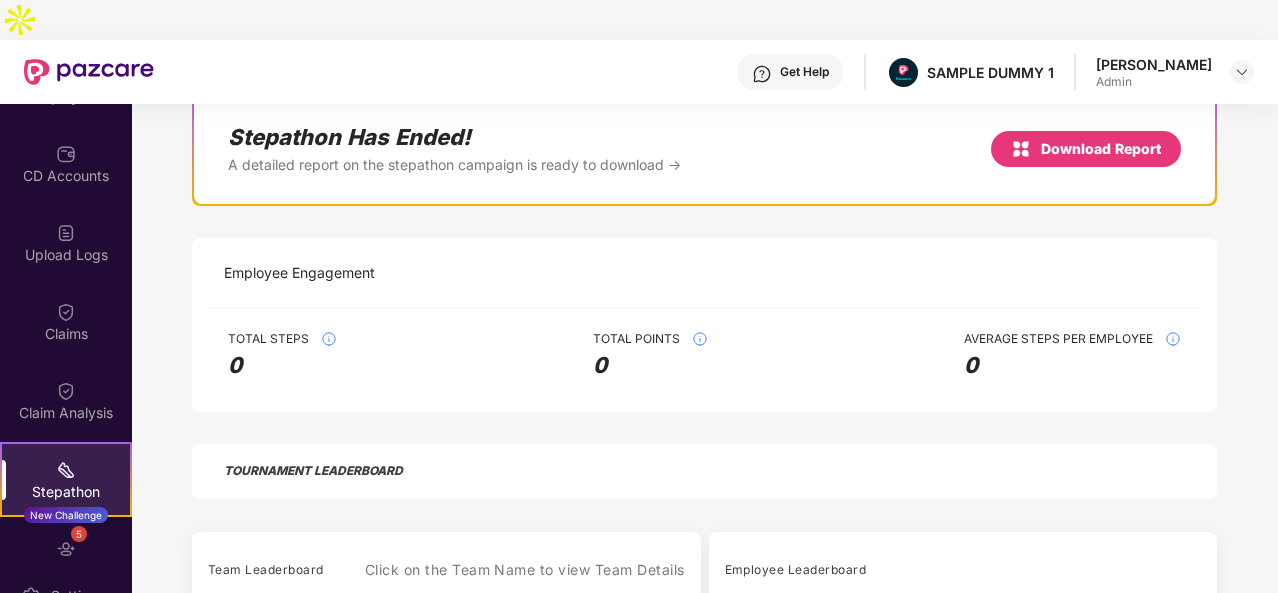 drag, startPoint x: 1014, startPoint y: 402, endPoint x: 1243, endPoint y: 413, distance: 229.26404 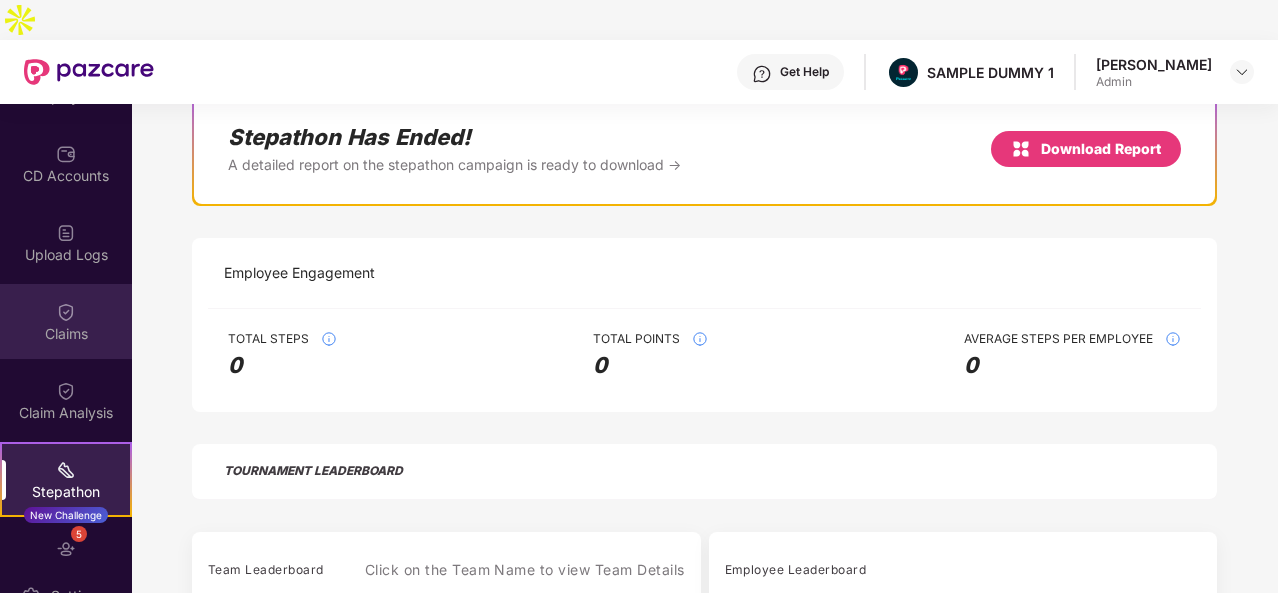 scroll, scrollTop: 414, scrollLeft: 0, axis: vertical 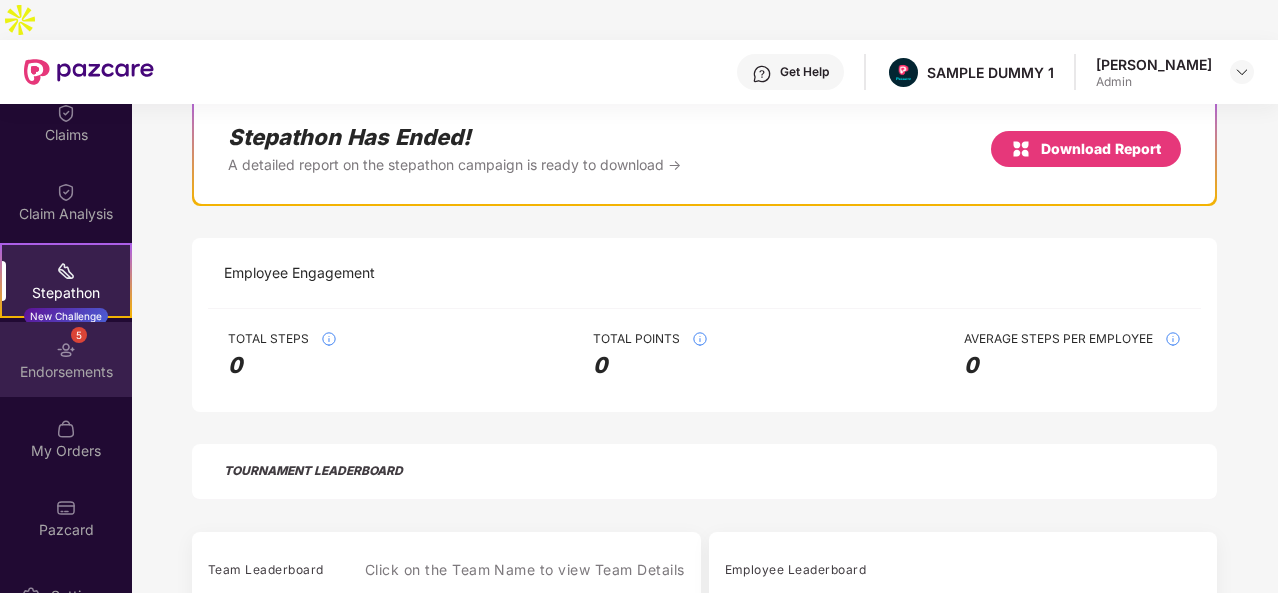 click on "5 Endorsements" at bounding box center [66, 359] 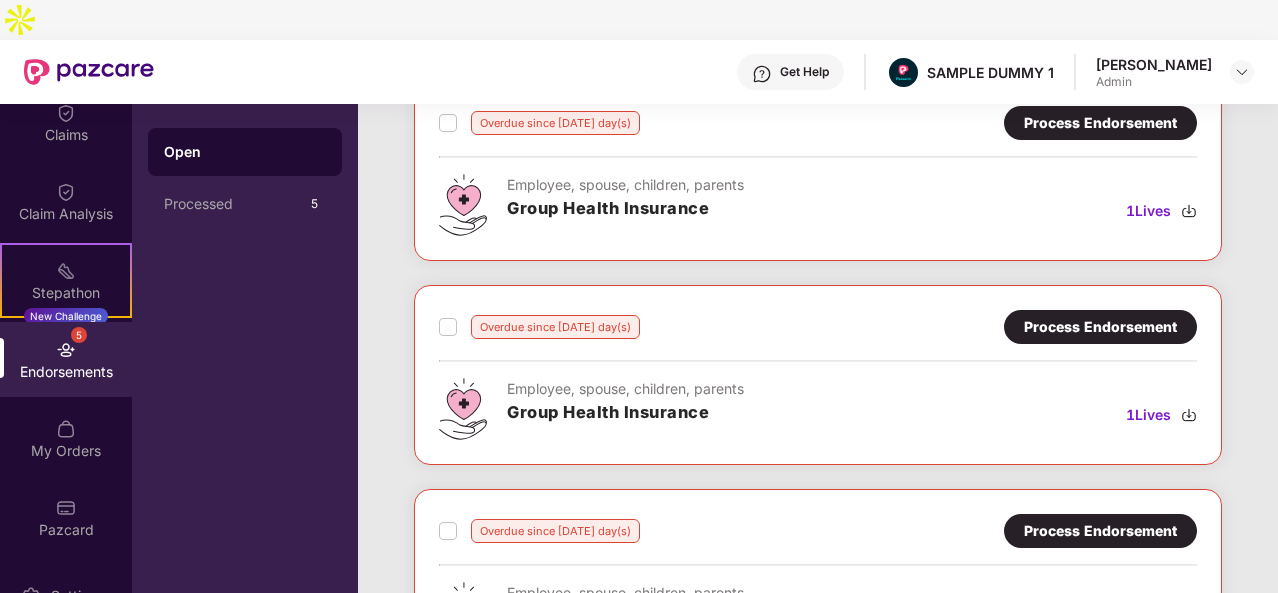 scroll, scrollTop: 542, scrollLeft: 0, axis: vertical 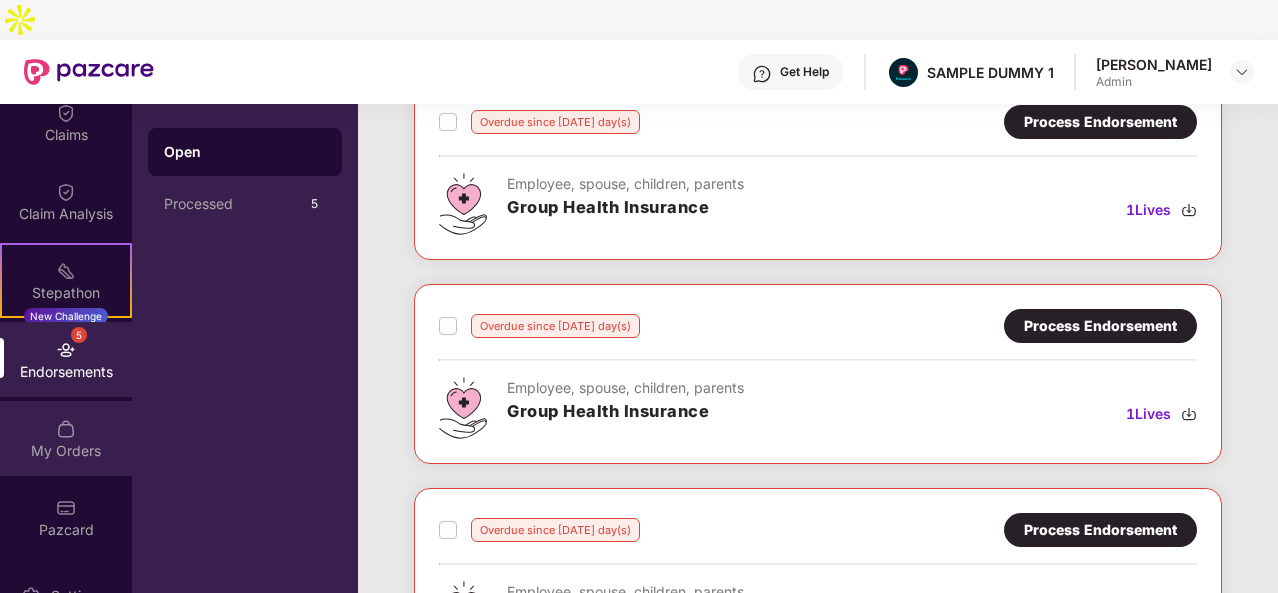 click at bounding box center (66, 429) 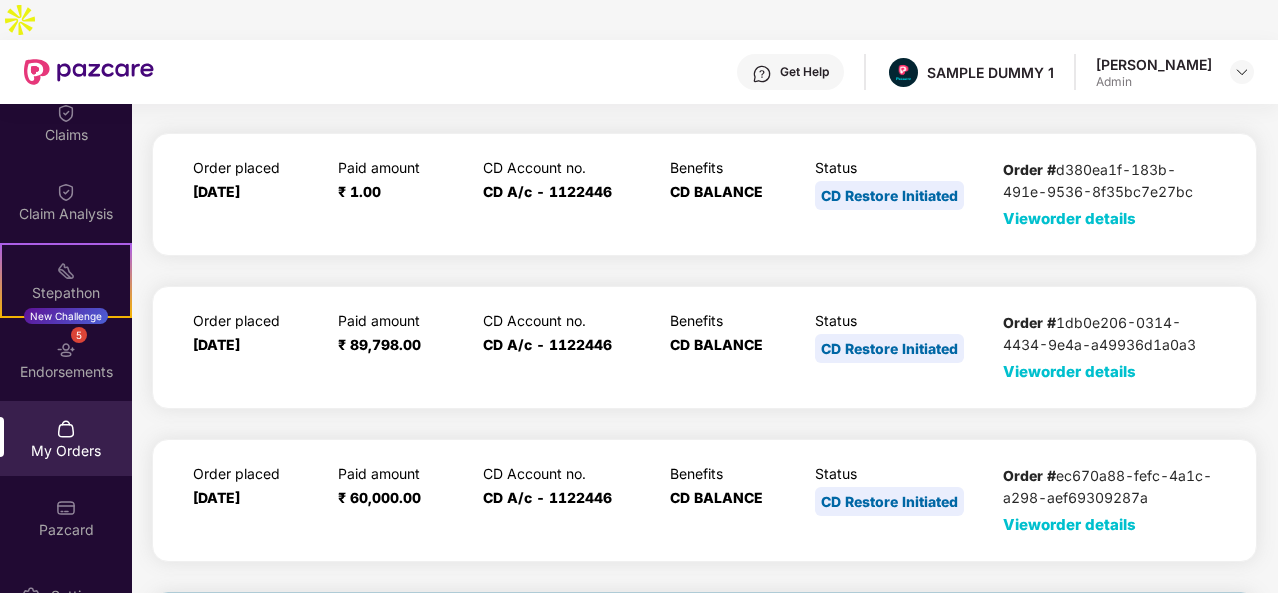 scroll, scrollTop: 0, scrollLeft: 0, axis: both 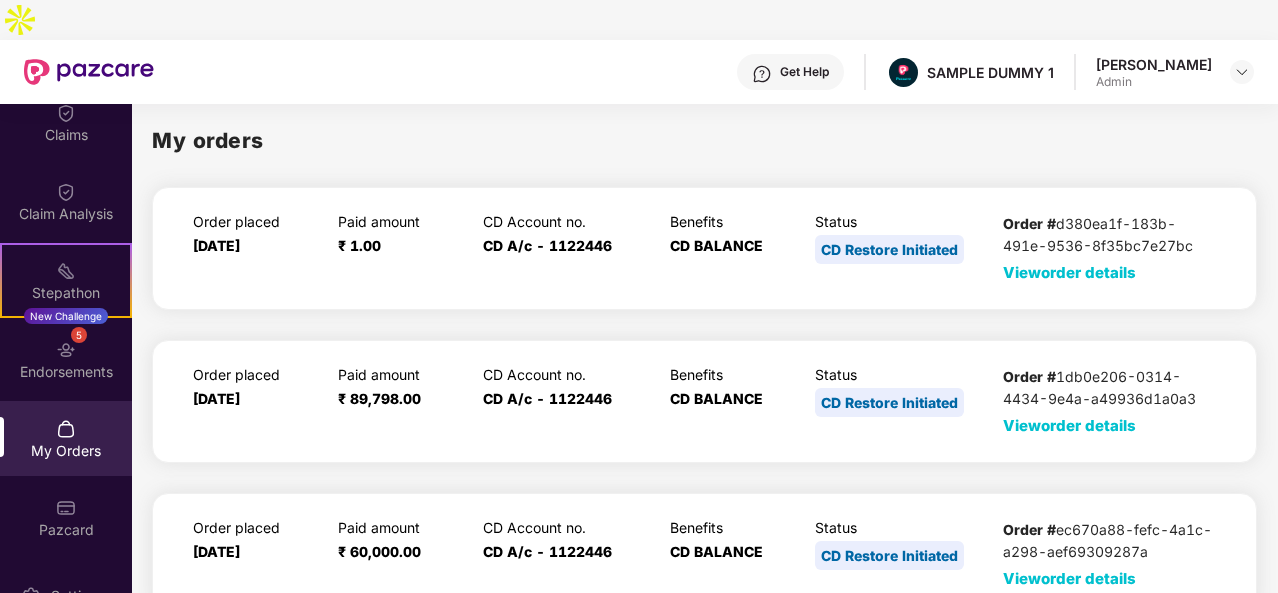 click on "My Orders" at bounding box center (66, 438) 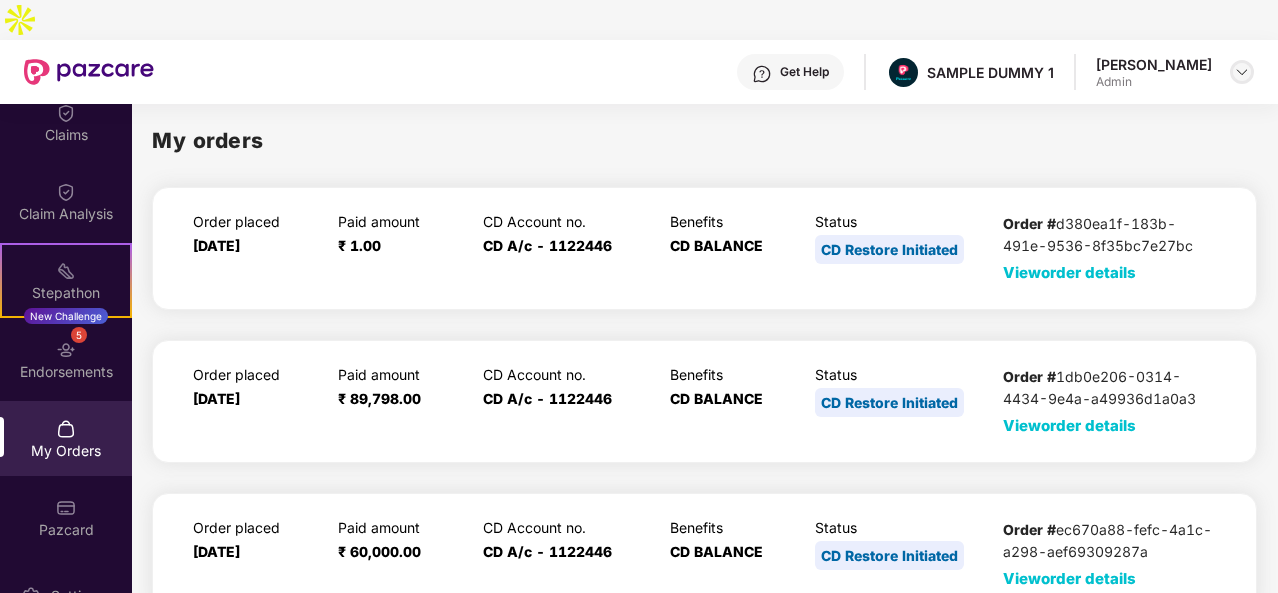 click at bounding box center [1242, 72] 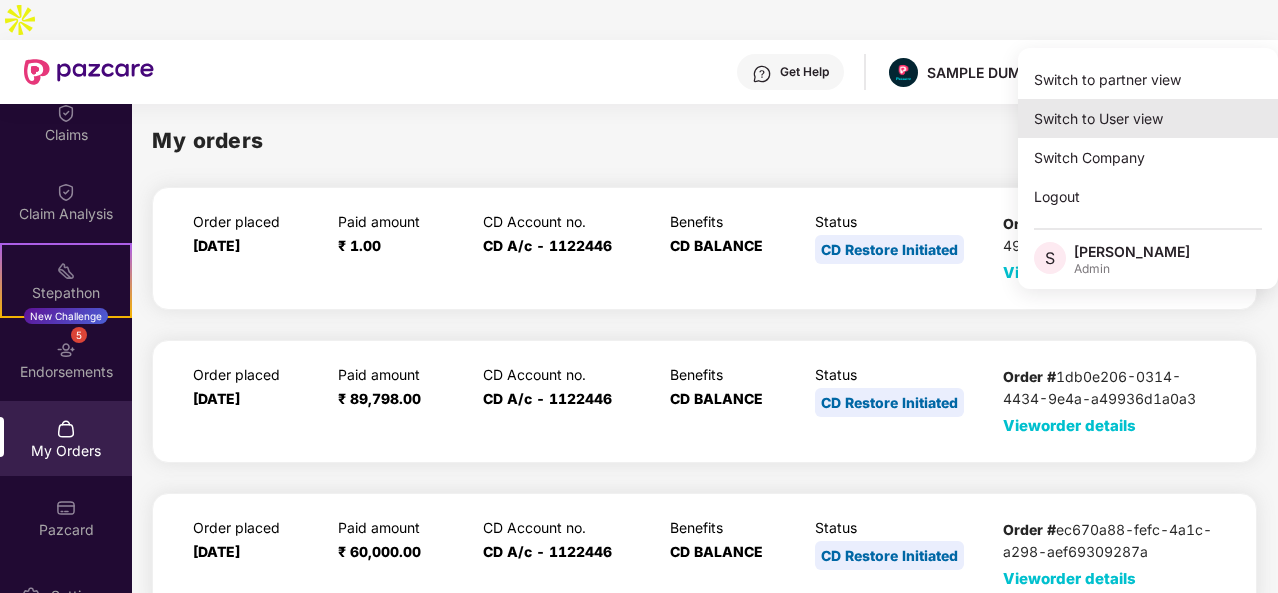 click on "Switch to User view" at bounding box center [1148, 118] 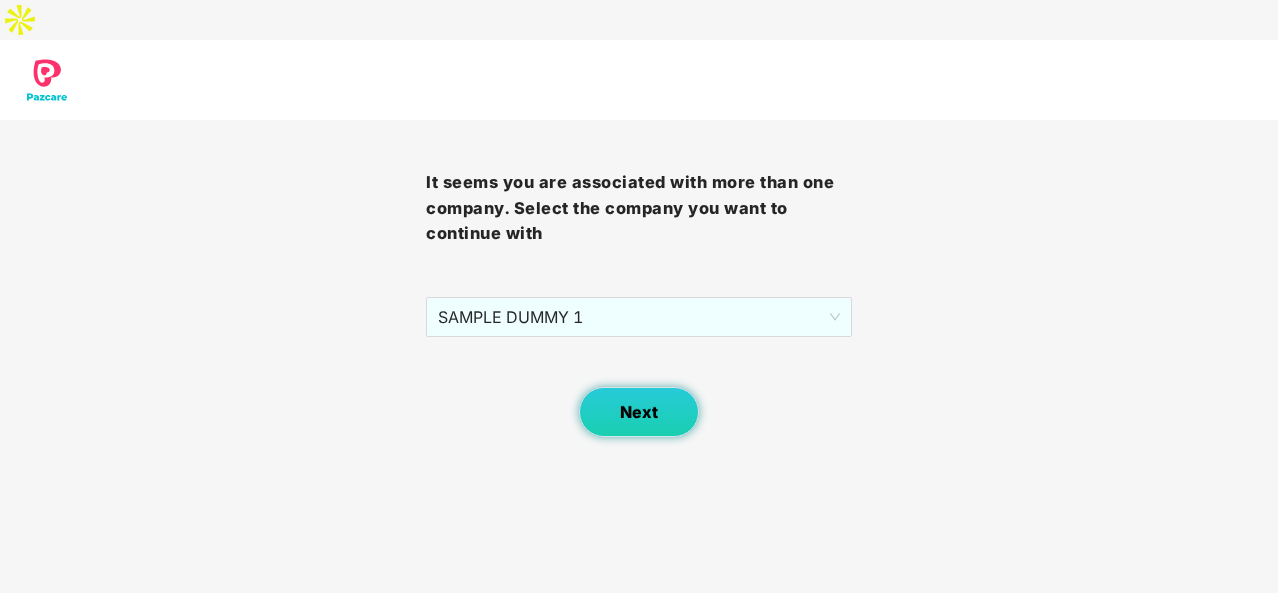 click on "Next" at bounding box center [639, 412] 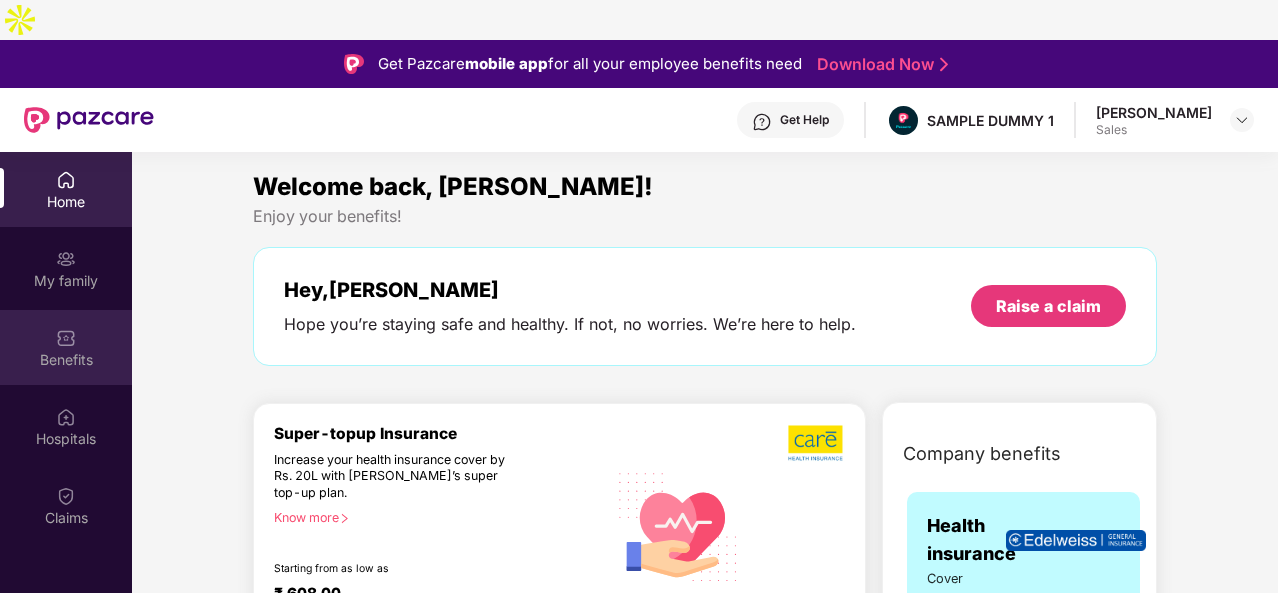 click on "Benefits" at bounding box center (66, 360) 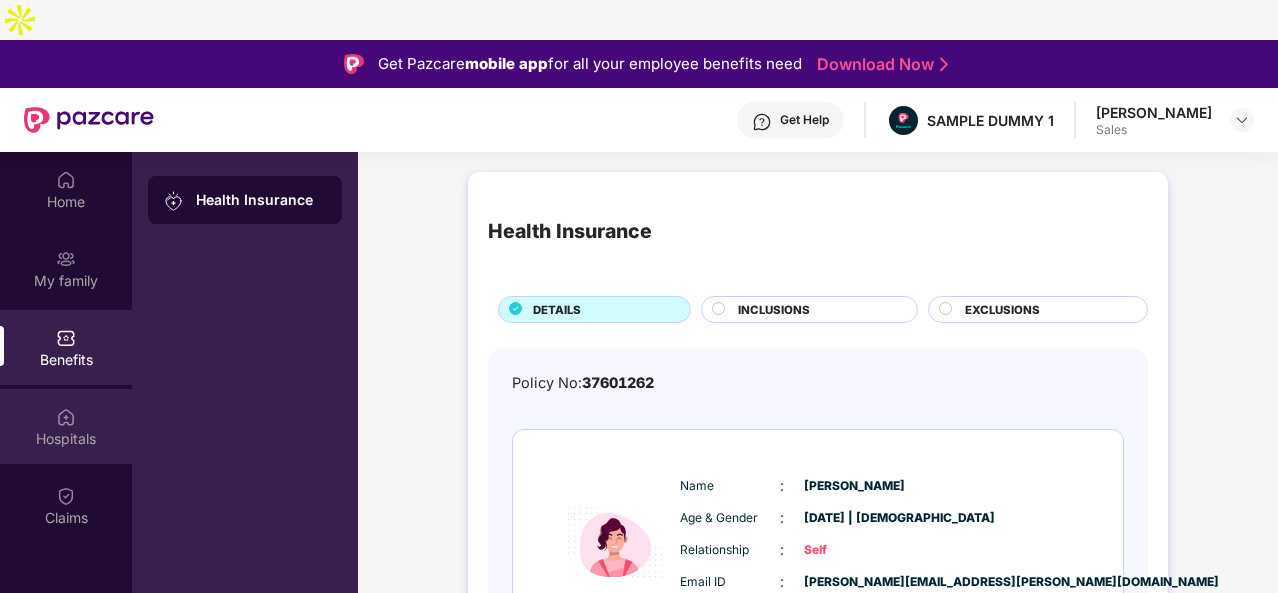 click on "Hospitals" at bounding box center [66, 439] 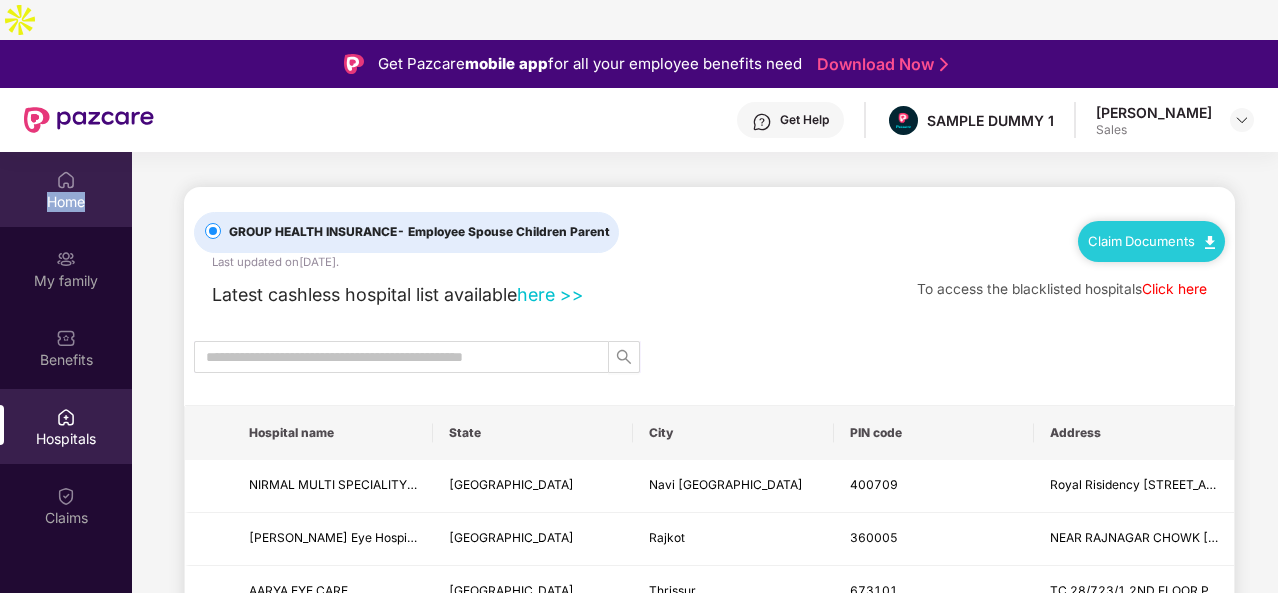 click on "Home" at bounding box center [66, 202] 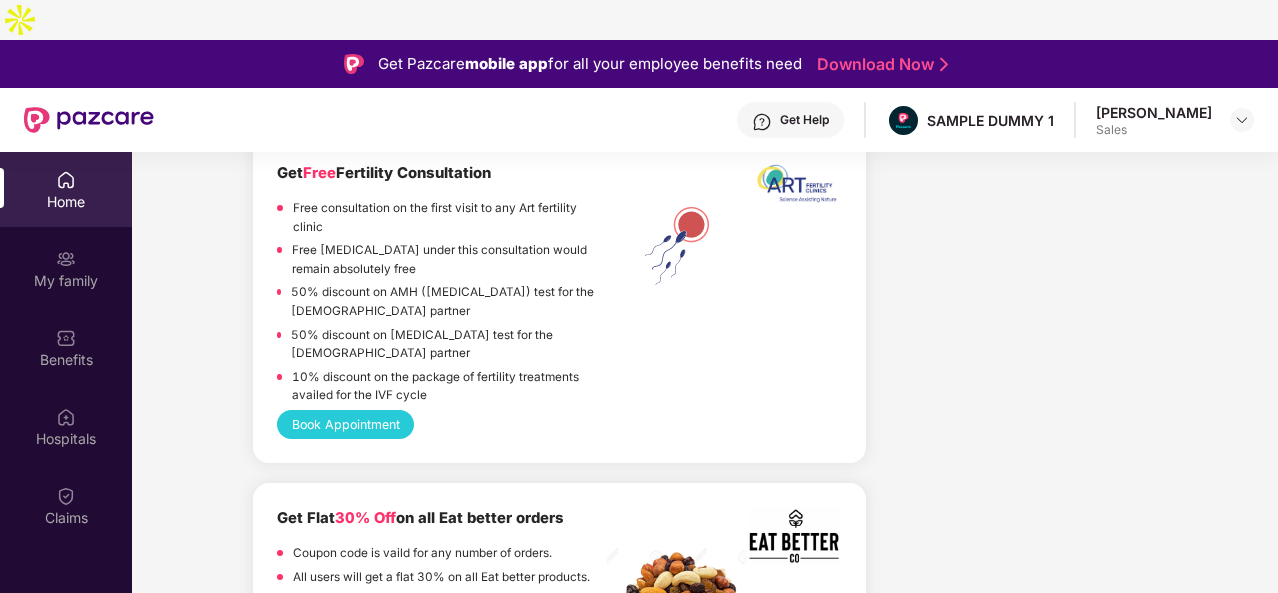 scroll, scrollTop: 2598, scrollLeft: 0, axis: vertical 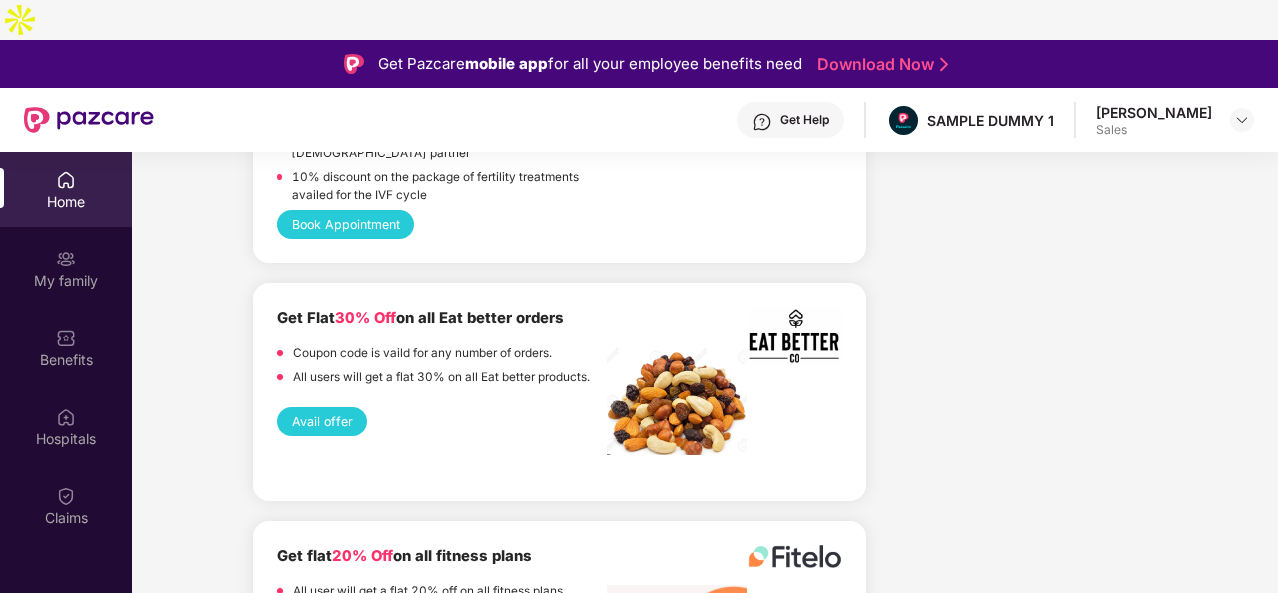 drag, startPoint x: 452, startPoint y: 386, endPoint x: 944, endPoint y: 464, distance: 498.14456 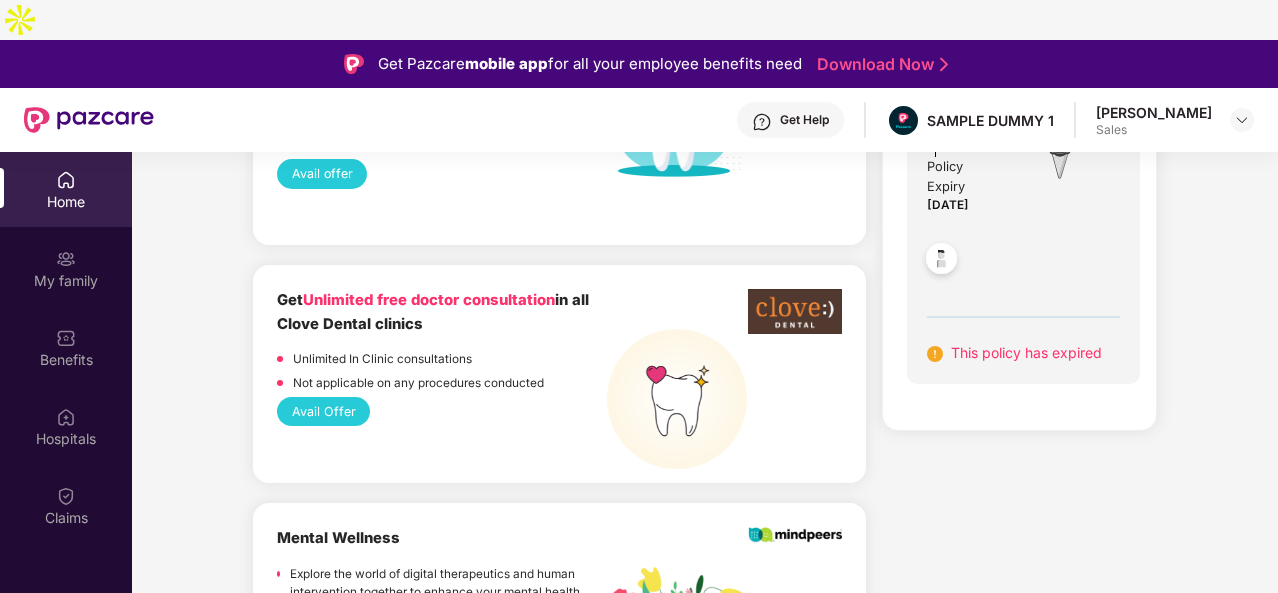 scroll, scrollTop: 1497, scrollLeft: 0, axis: vertical 